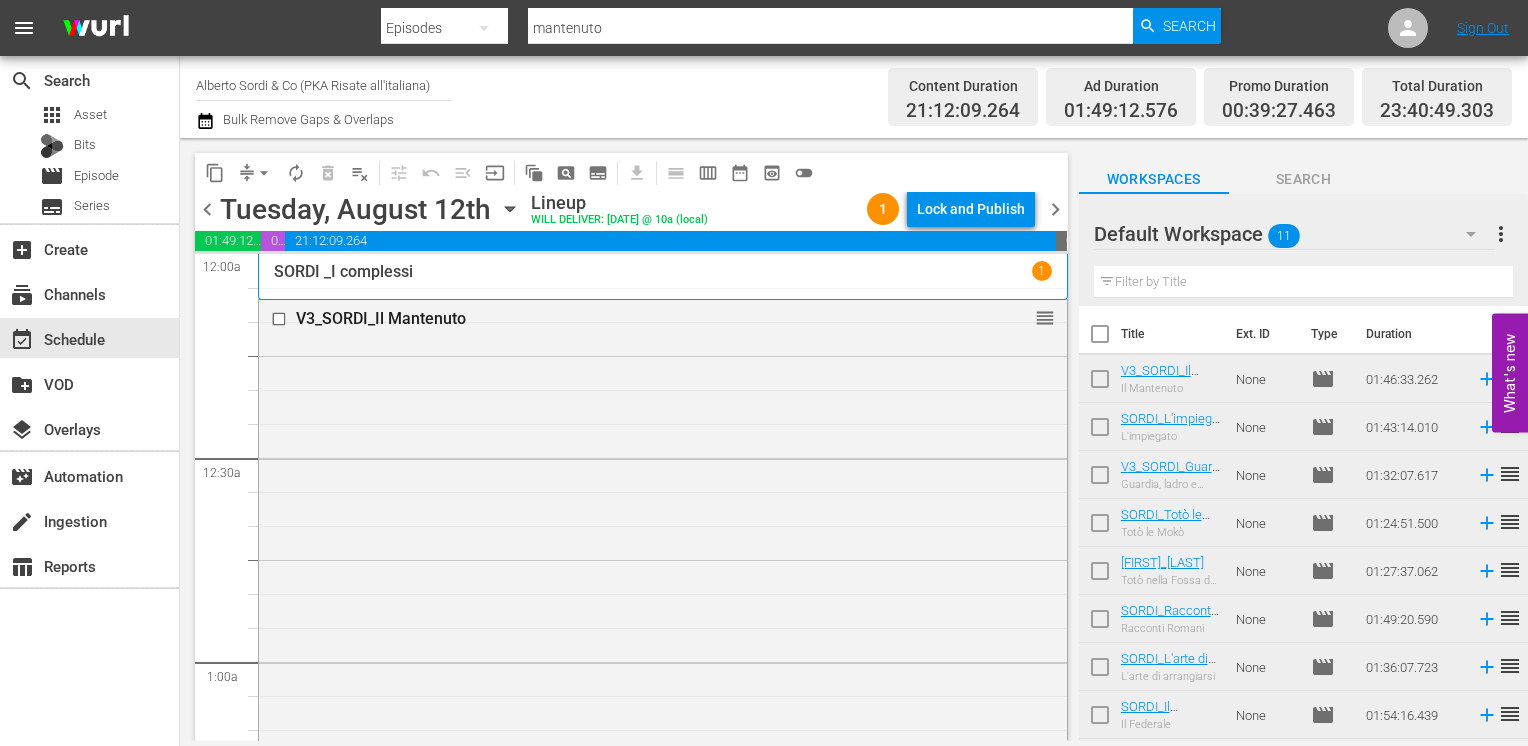scroll, scrollTop: 0, scrollLeft: 0, axis: both 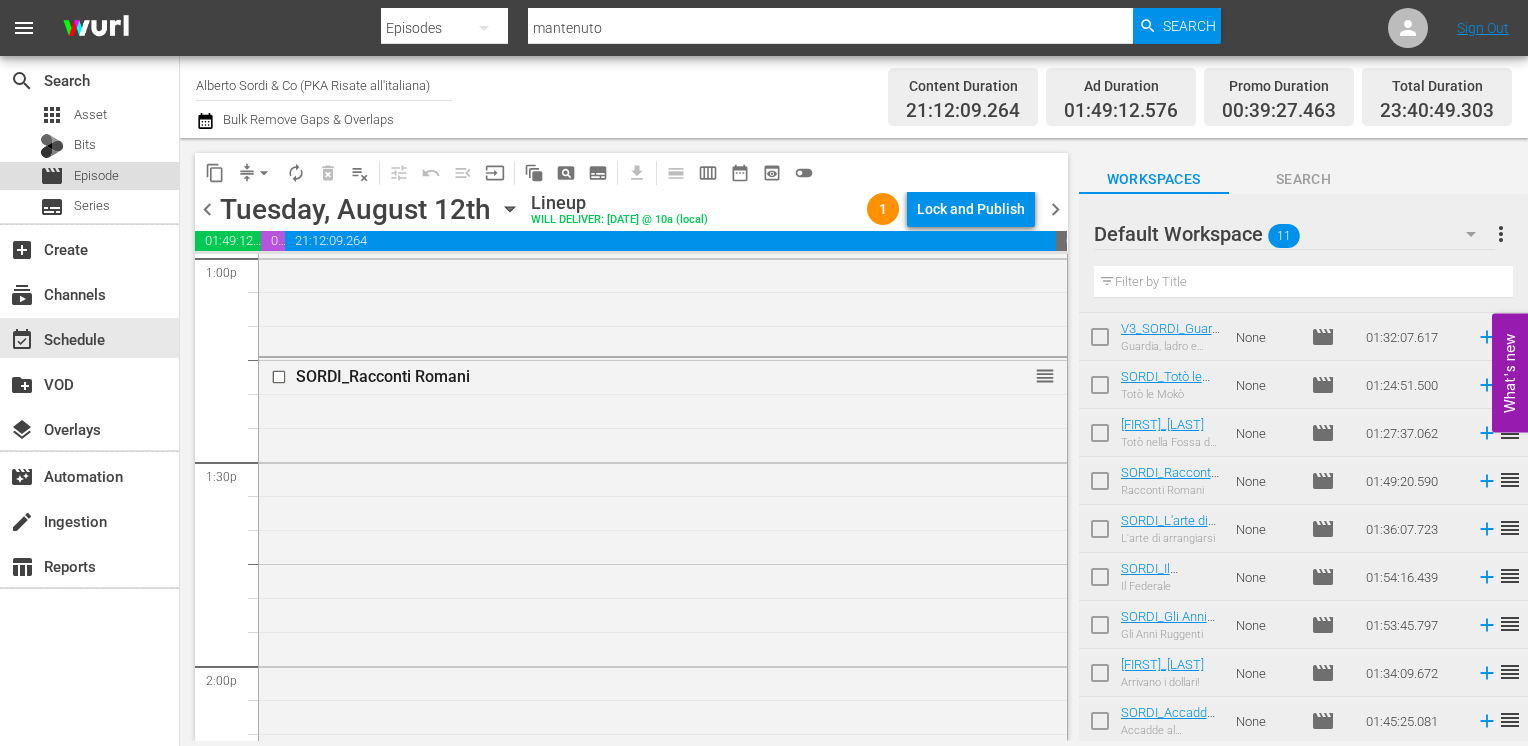 click on "Episode" at bounding box center [96, 176] 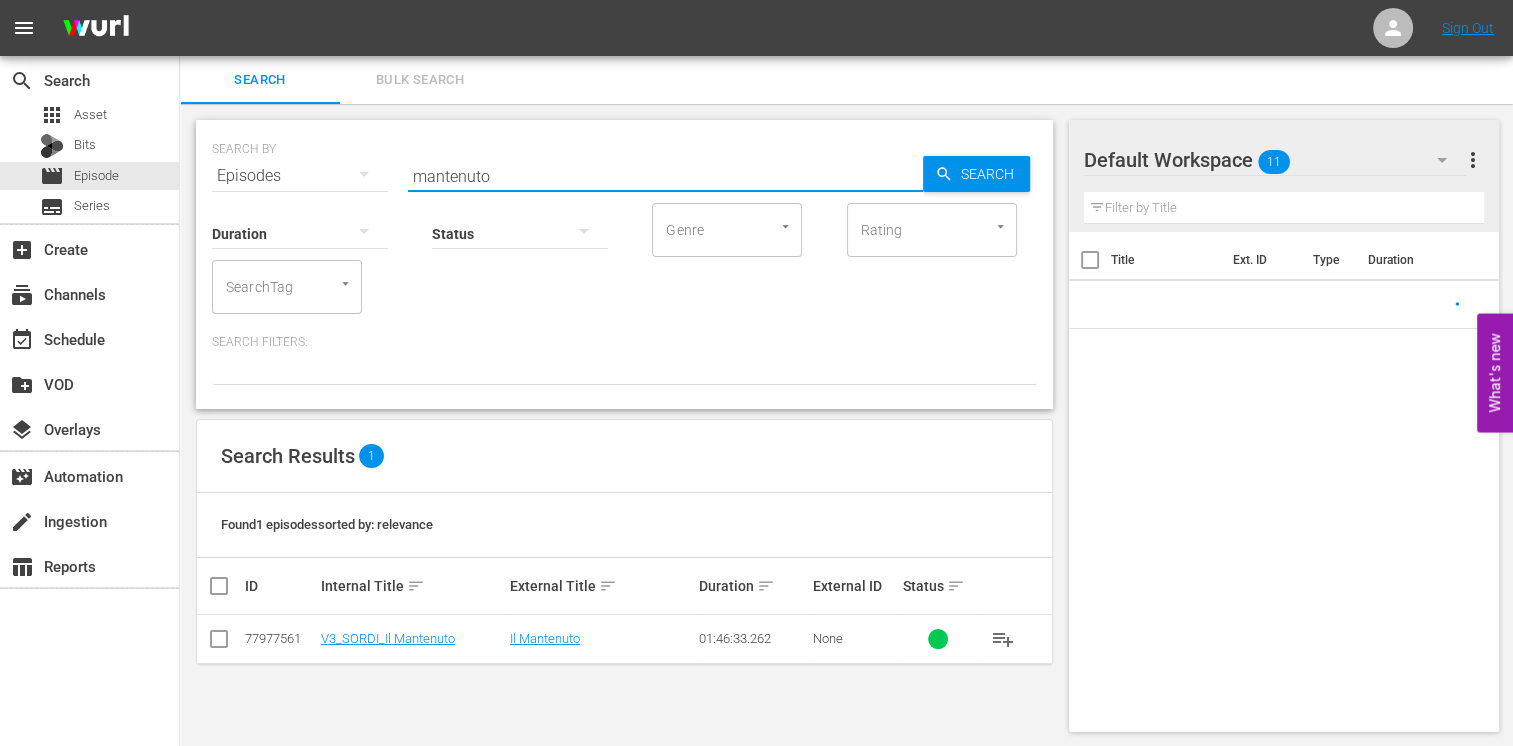 drag, startPoint x: 504, startPoint y: 175, endPoint x: 284, endPoint y: 174, distance: 220.00227 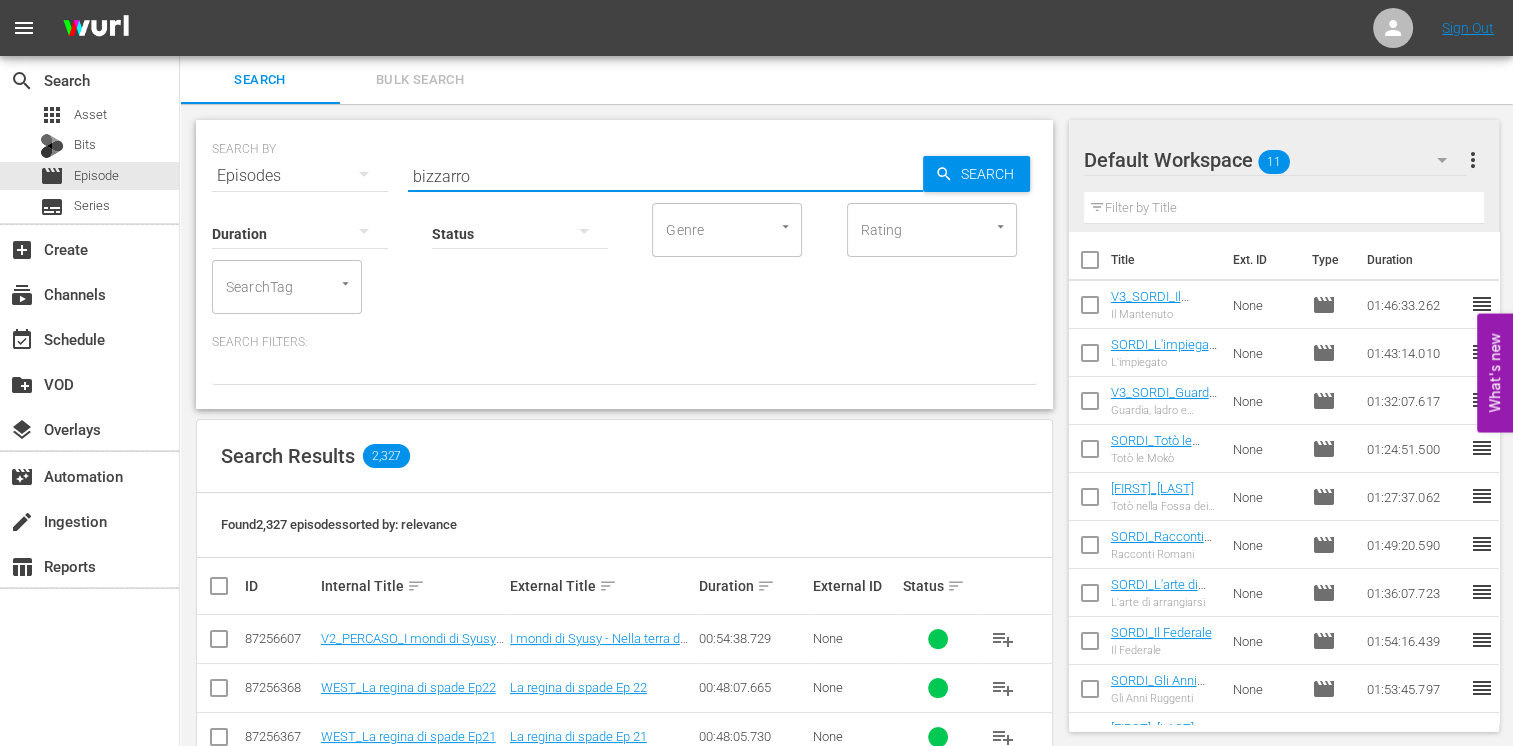 type on "bizzarro" 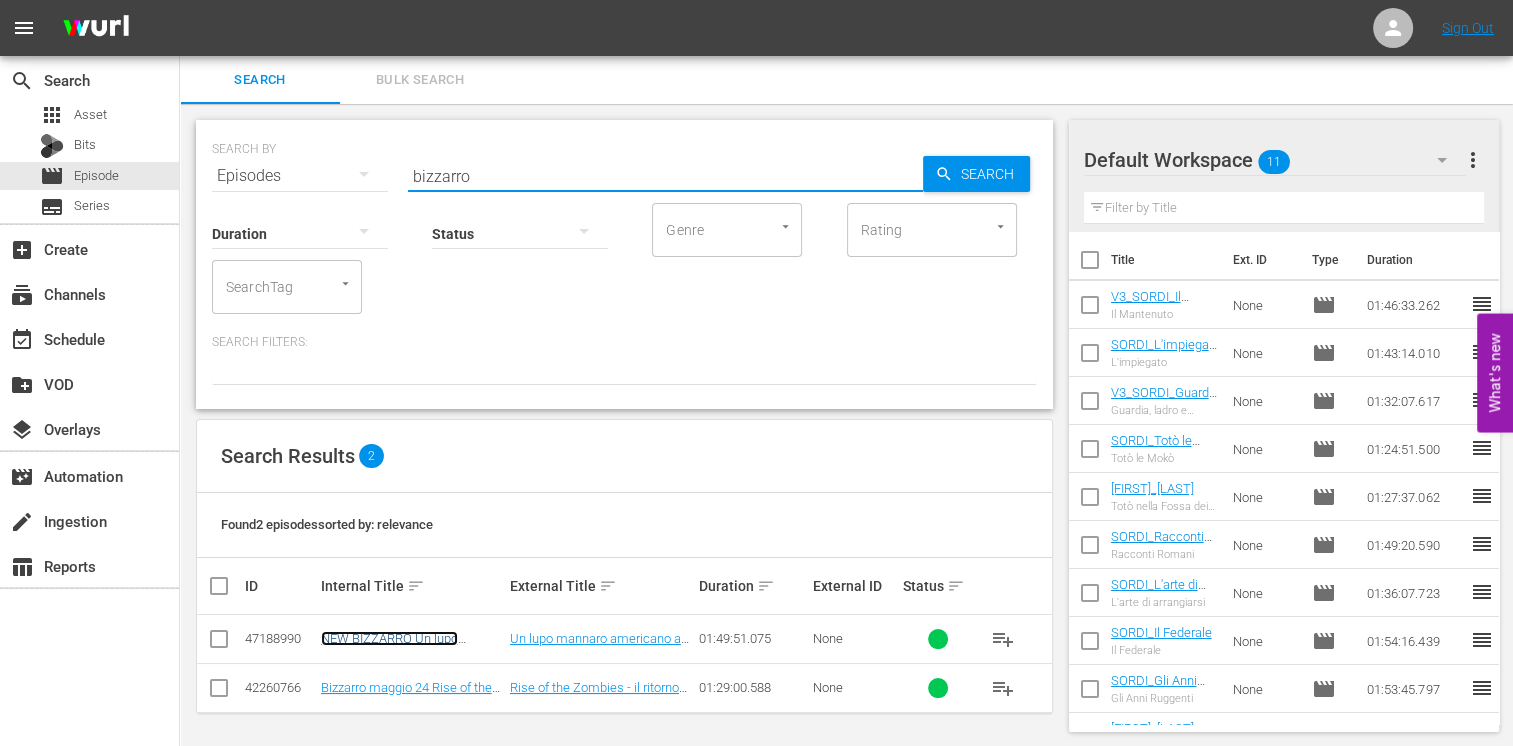 click on "NEW BIZZARRO Un lupo mannaro americano a Parigi" at bounding box center [401, 646] 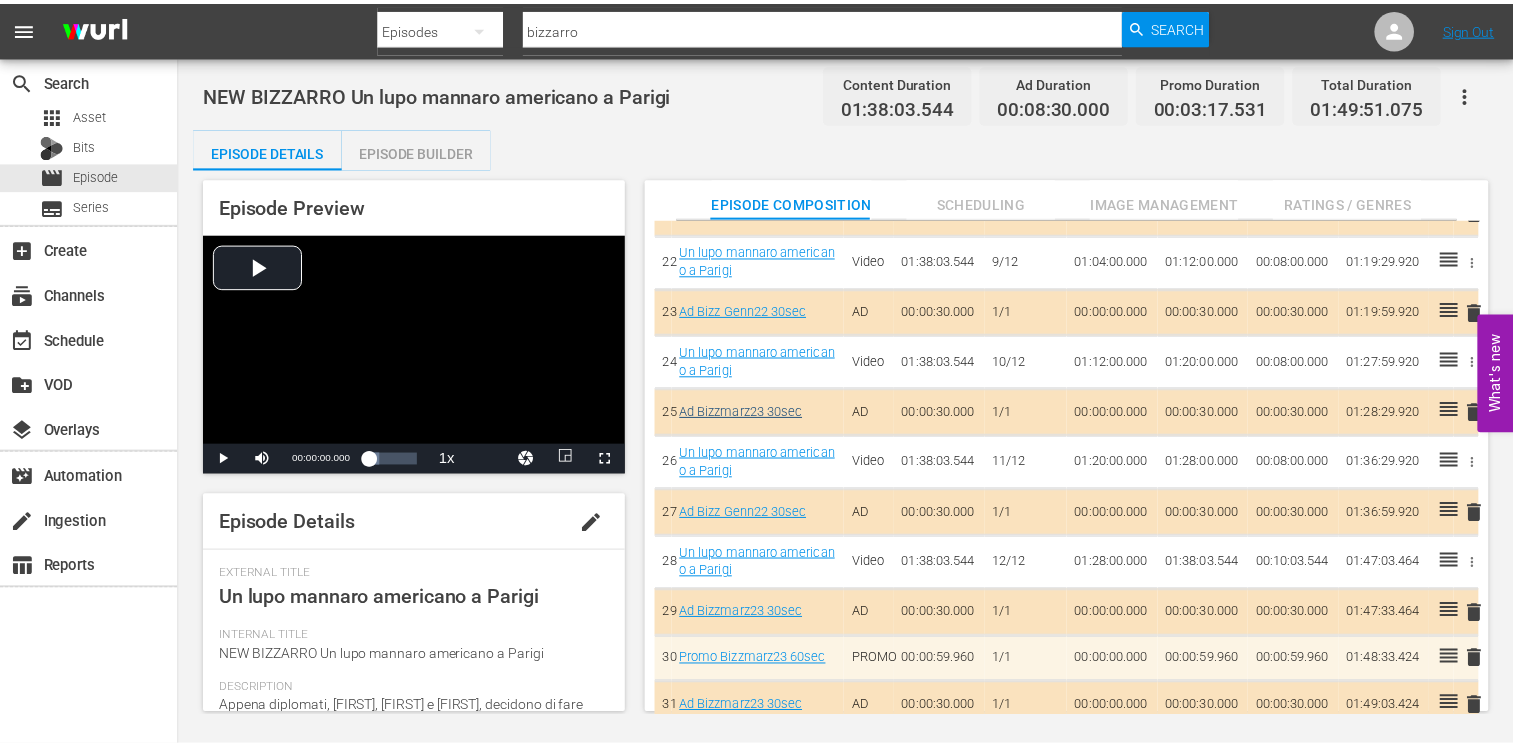 scroll, scrollTop: 1199, scrollLeft: 0, axis: vertical 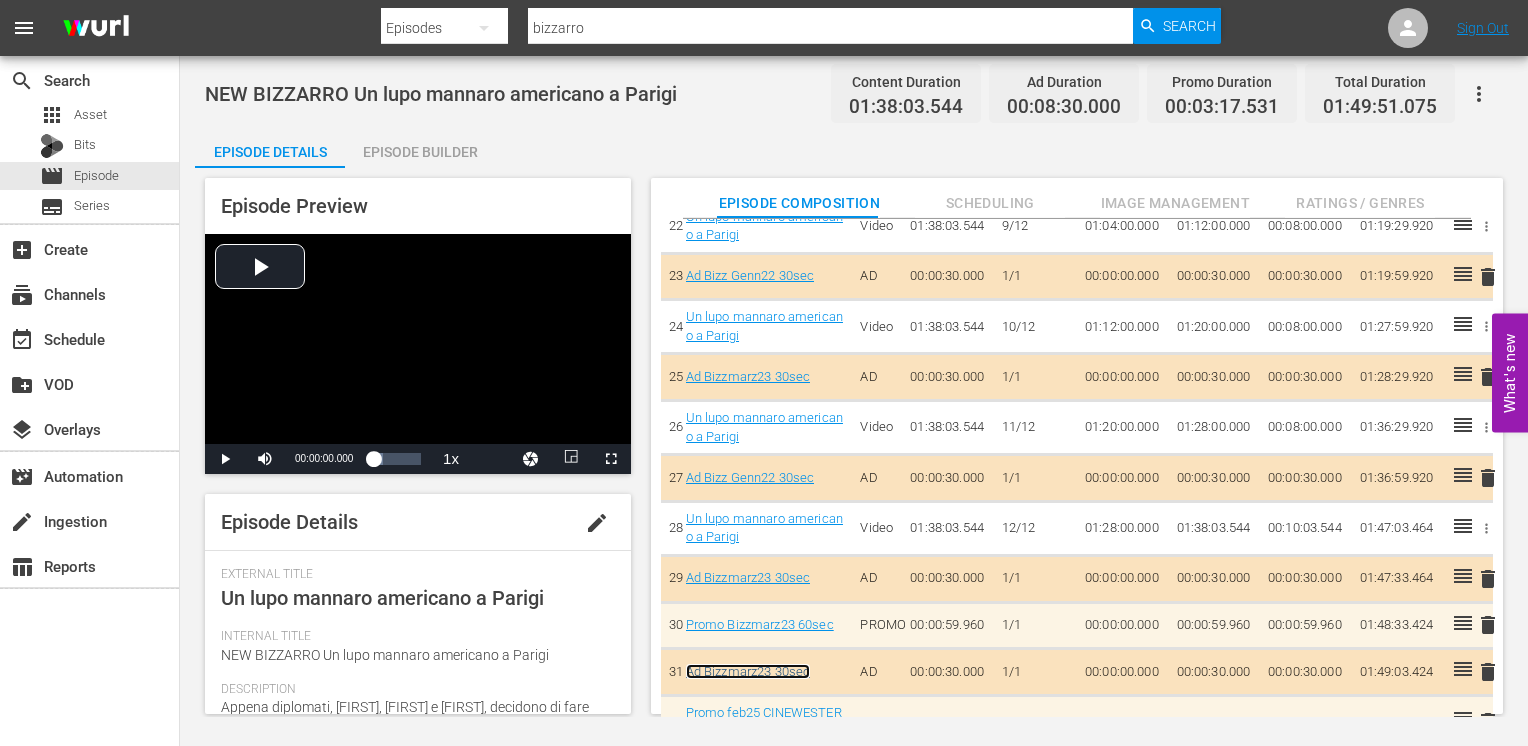 click on "Ad Bizzmarz23 30sec" at bounding box center [748, 671] 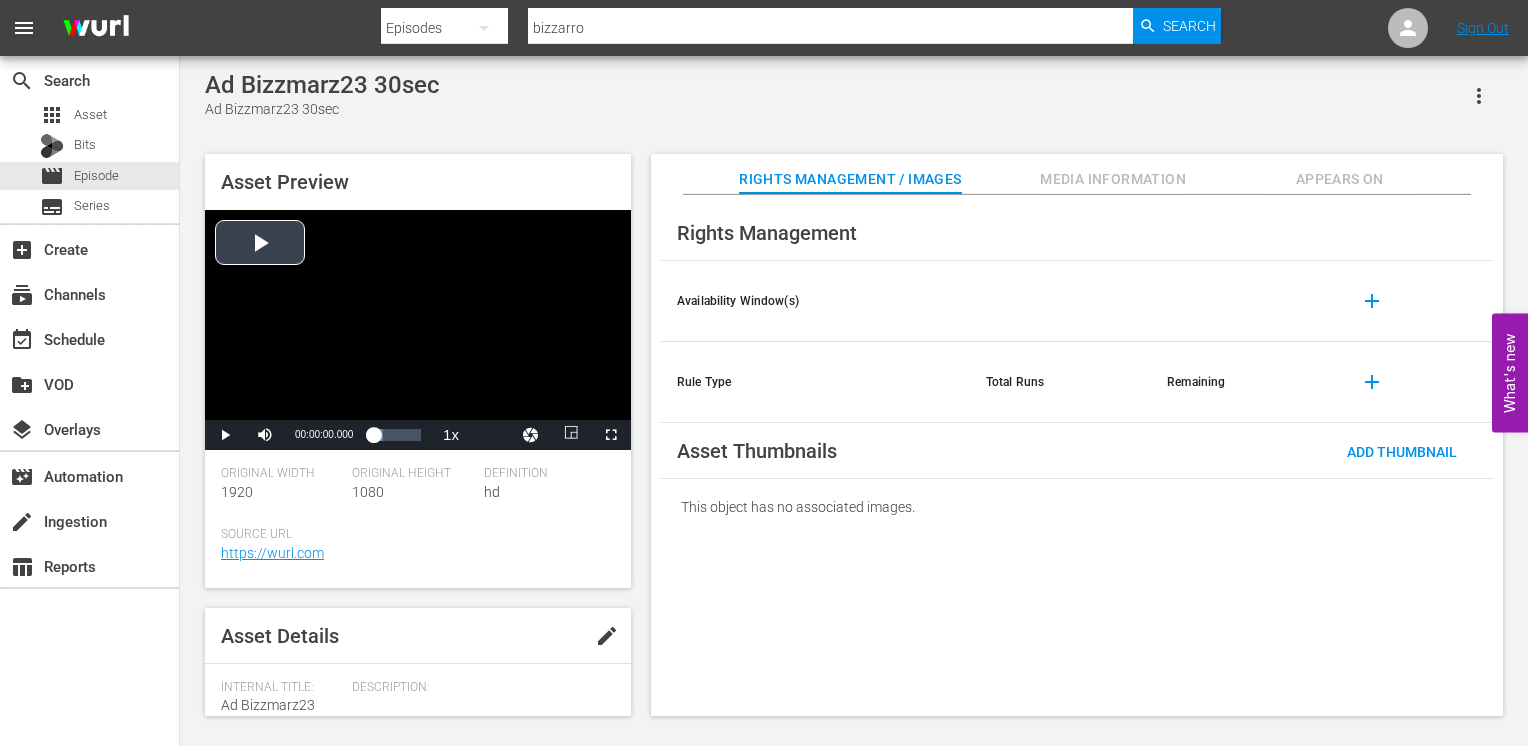 click at bounding box center (418, 315) 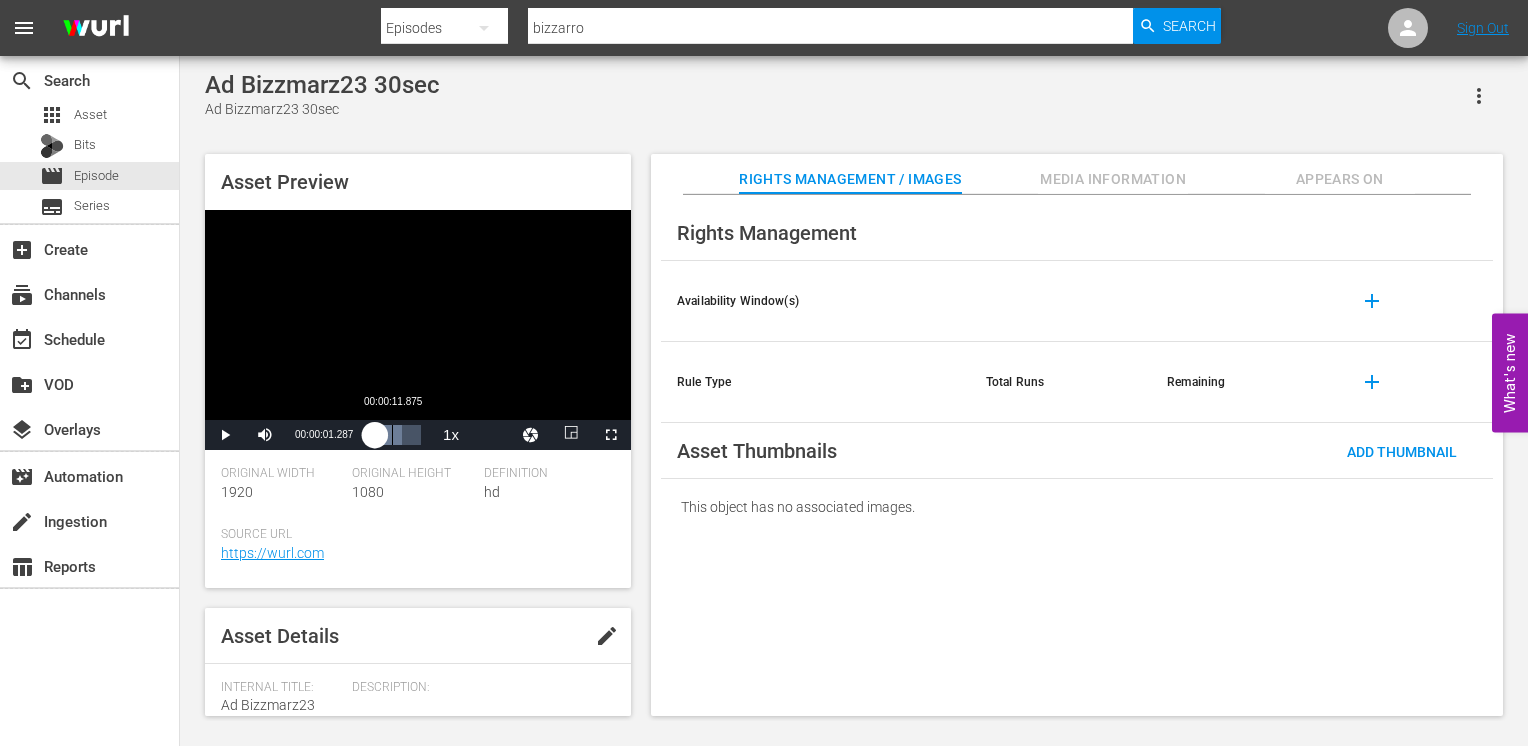 click on "Loaded :  59.53% 00:00:11.875
00:00:01.379" at bounding box center (397, 435) 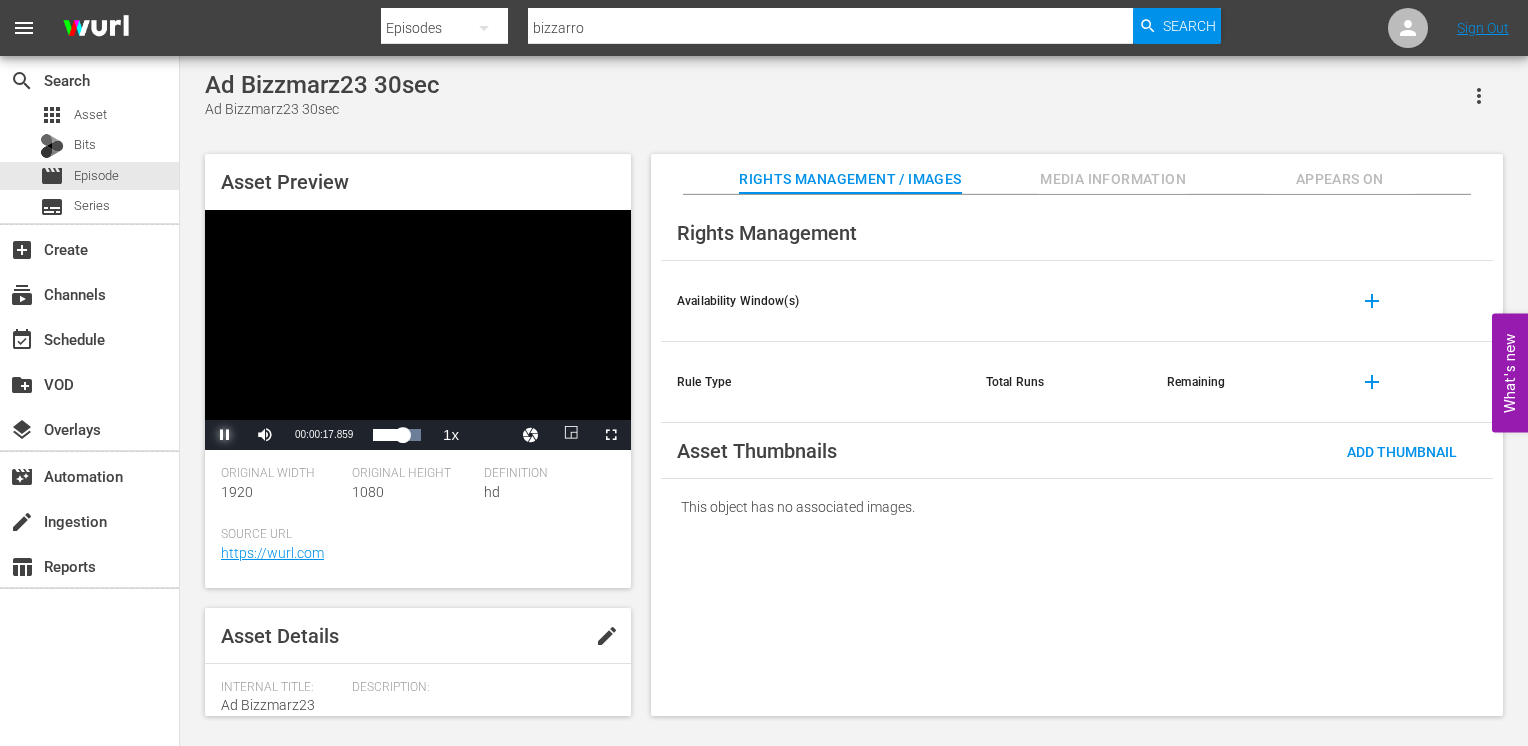 click at bounding box center [225, 435] 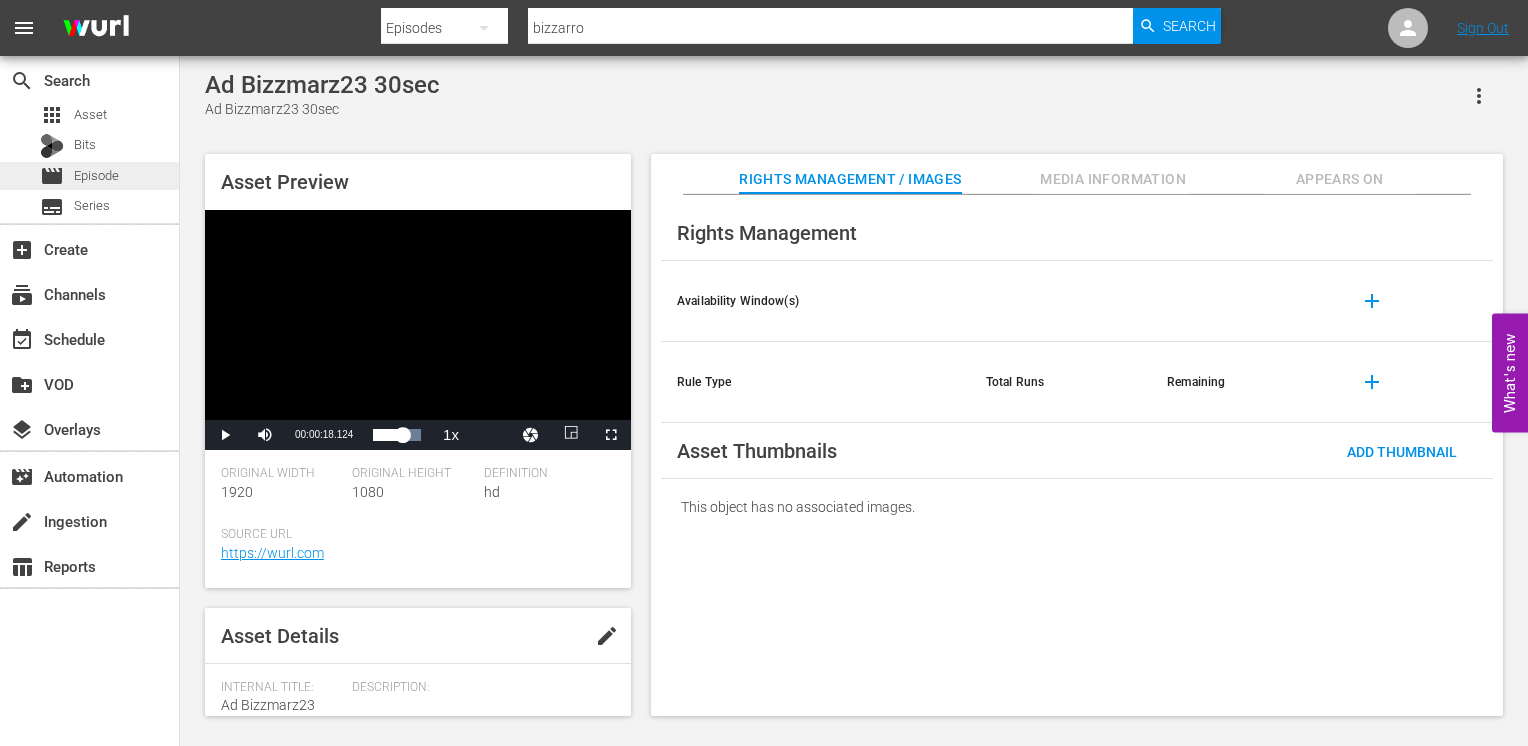 click on "Episode" at bounding box center [96, 176] 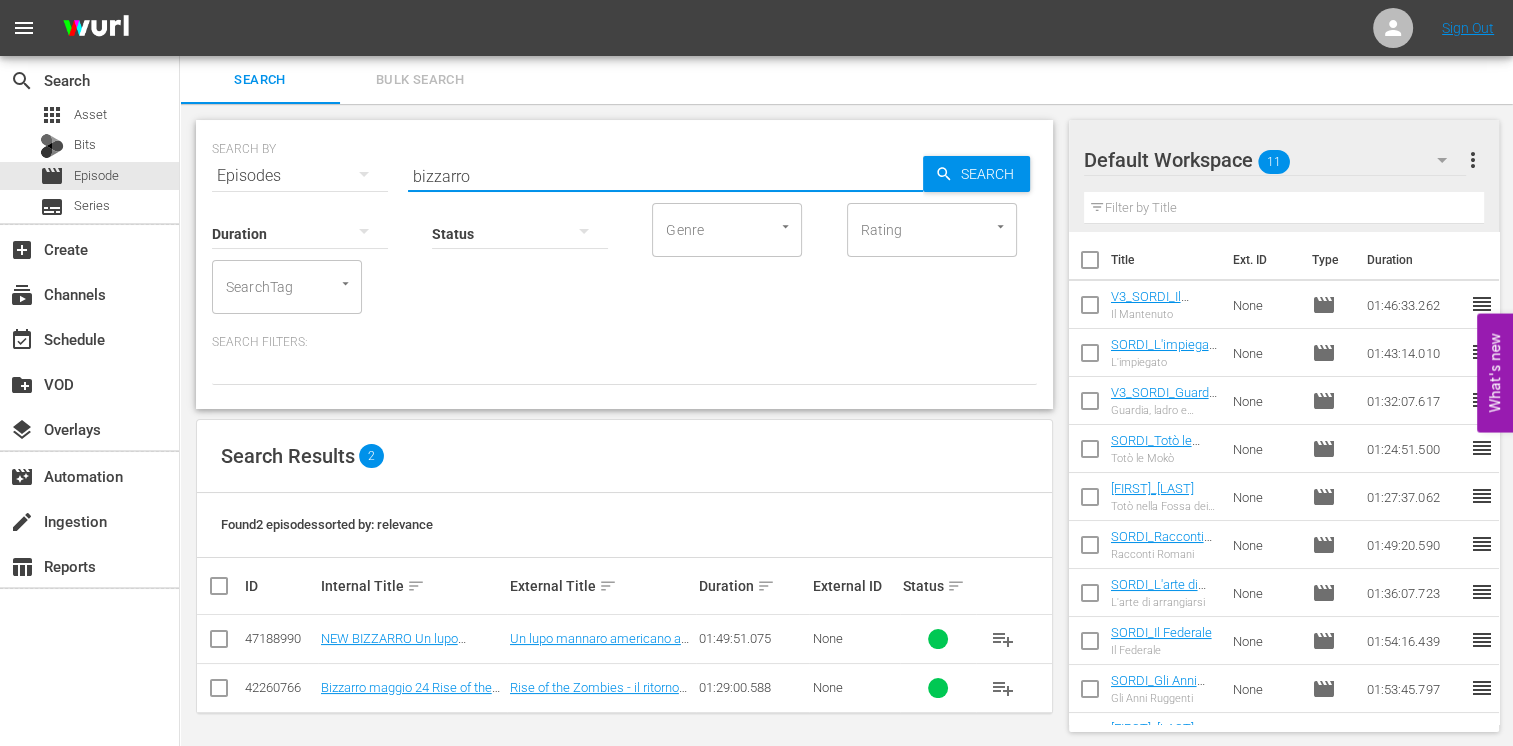 drag, startPoint x: 481, startPoint y: 179, endPoint x: 285, endPoint y: 170, distance: 196.20653 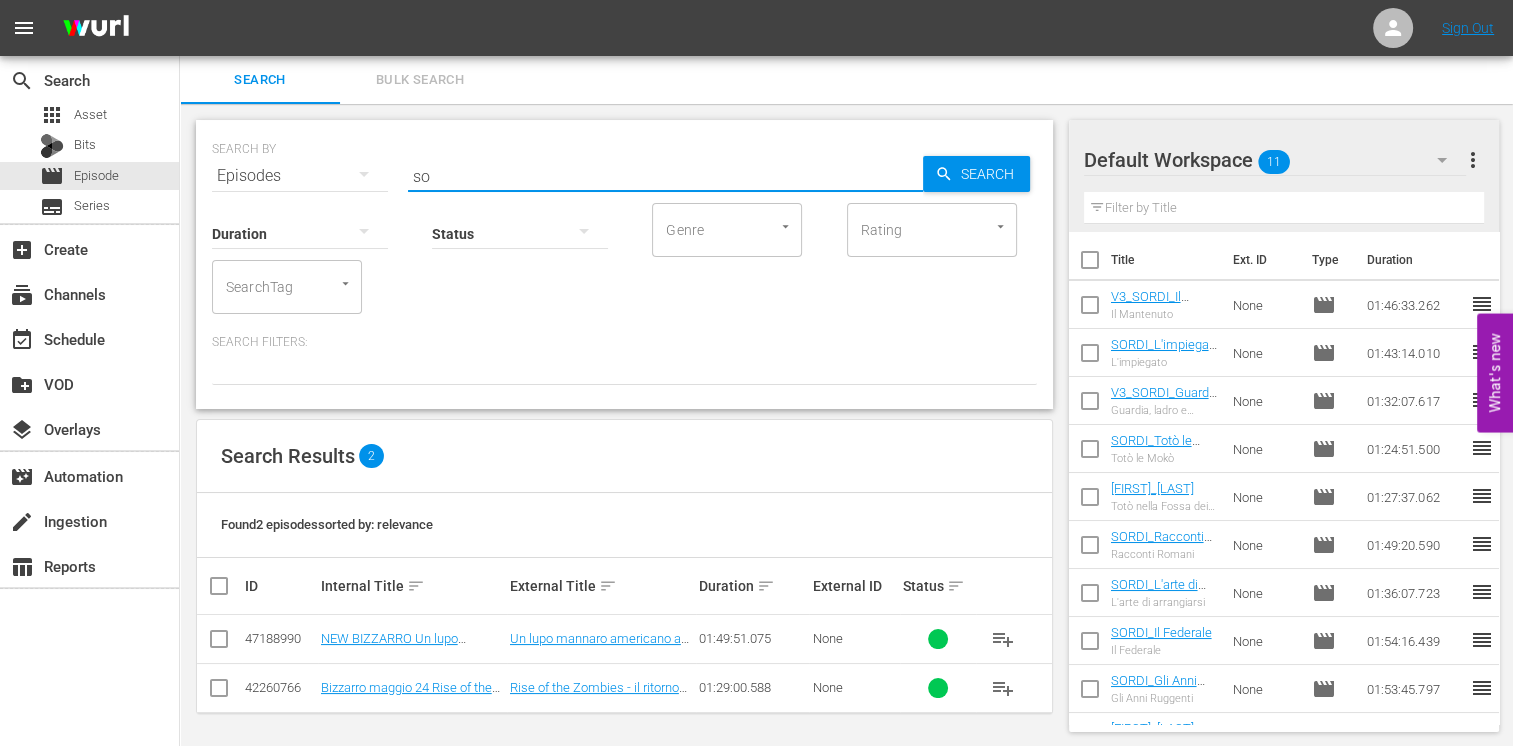 type on "s" 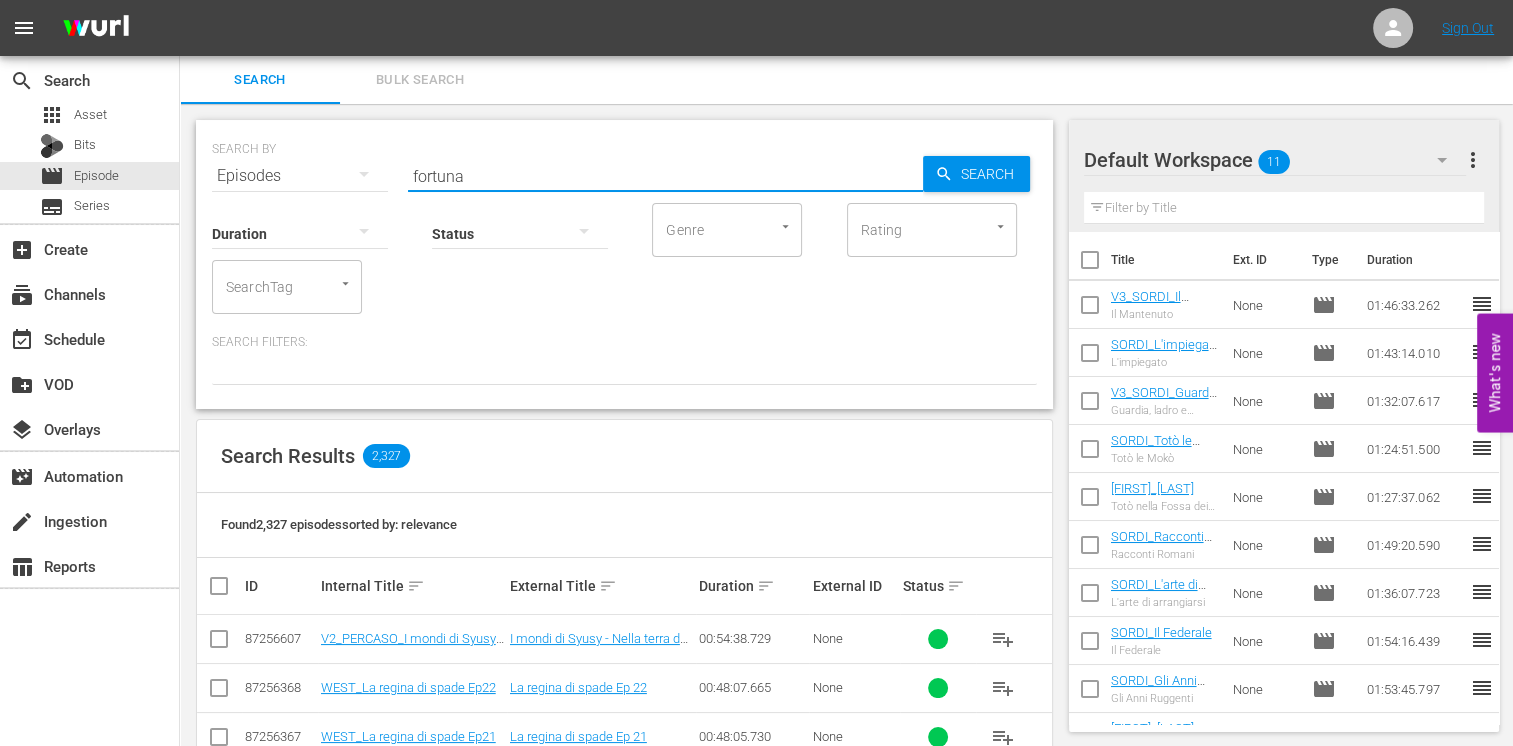 type on "fortuna" 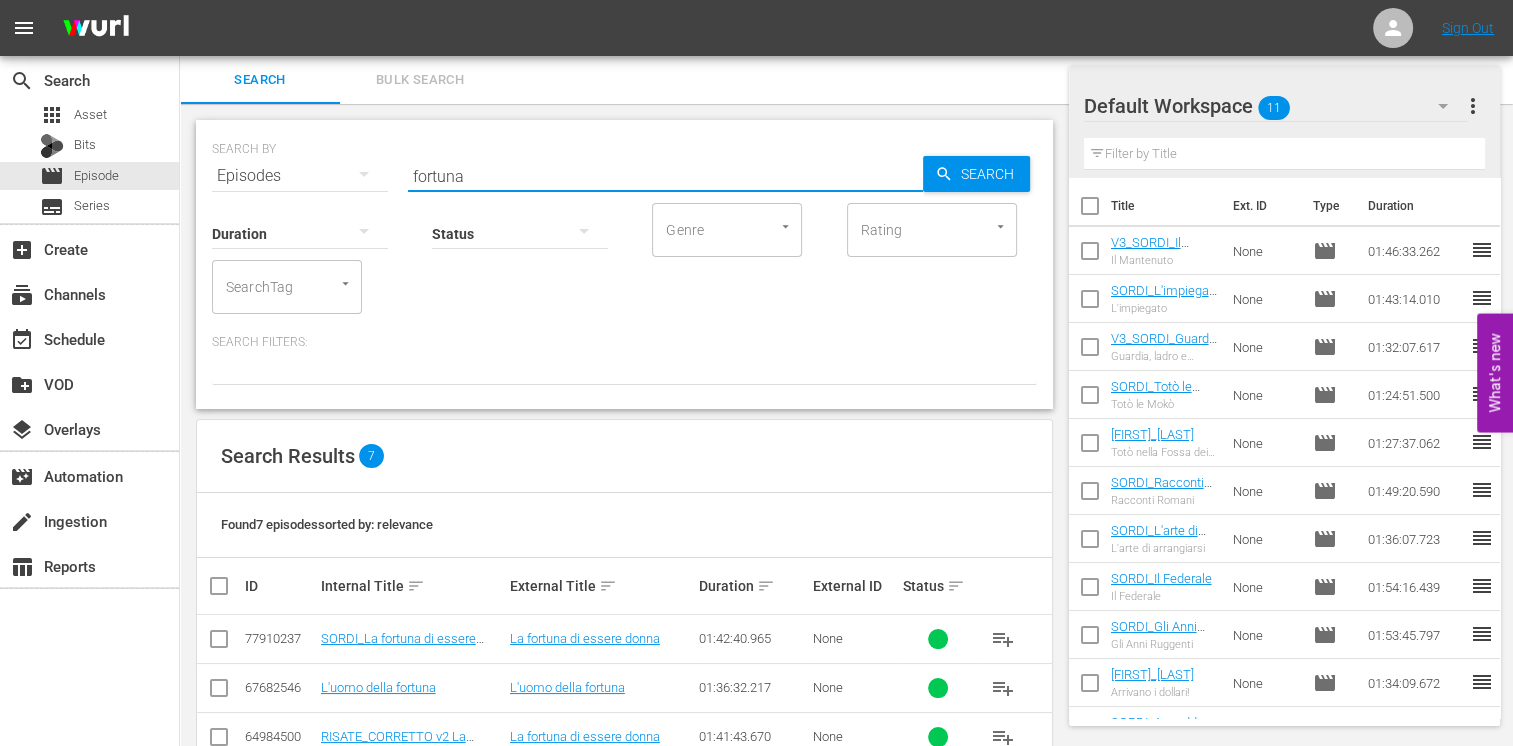scroll, scrollTop: 246, scrollLeft: 0, axis: vertical 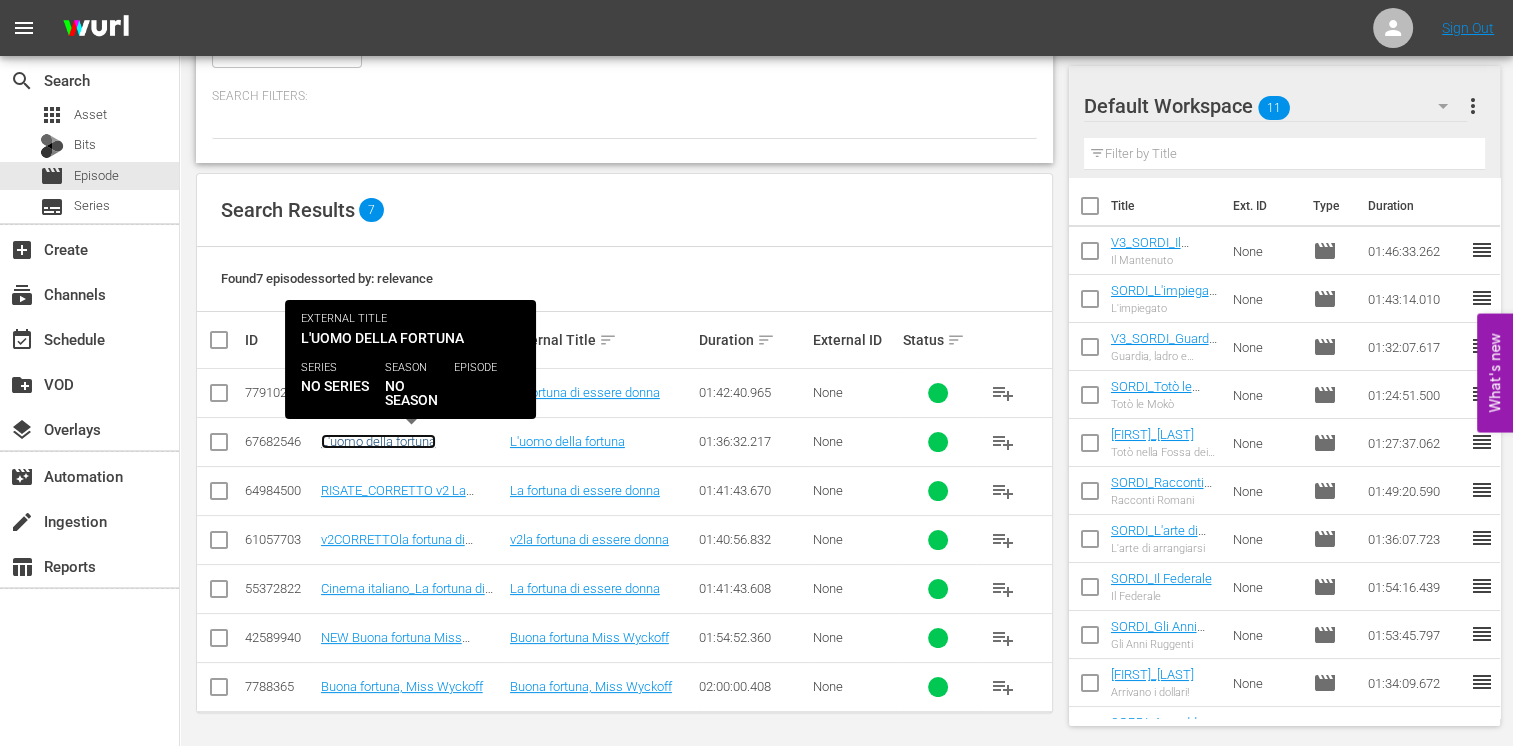 click on "L'uomo della fortuna" at bounding box center [378, 441] 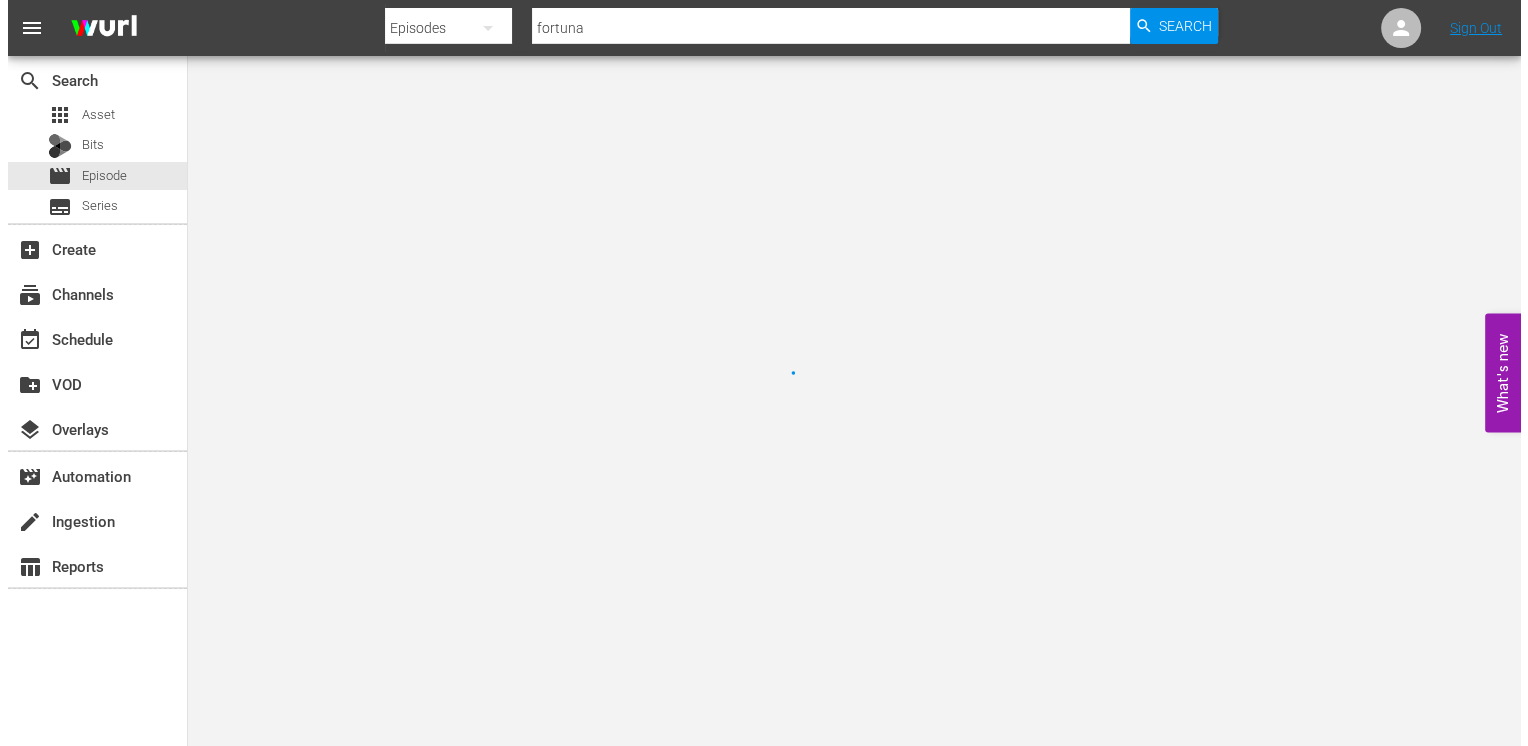 scroll, scrollTop: 0, scrollLeft: 0, axis: both 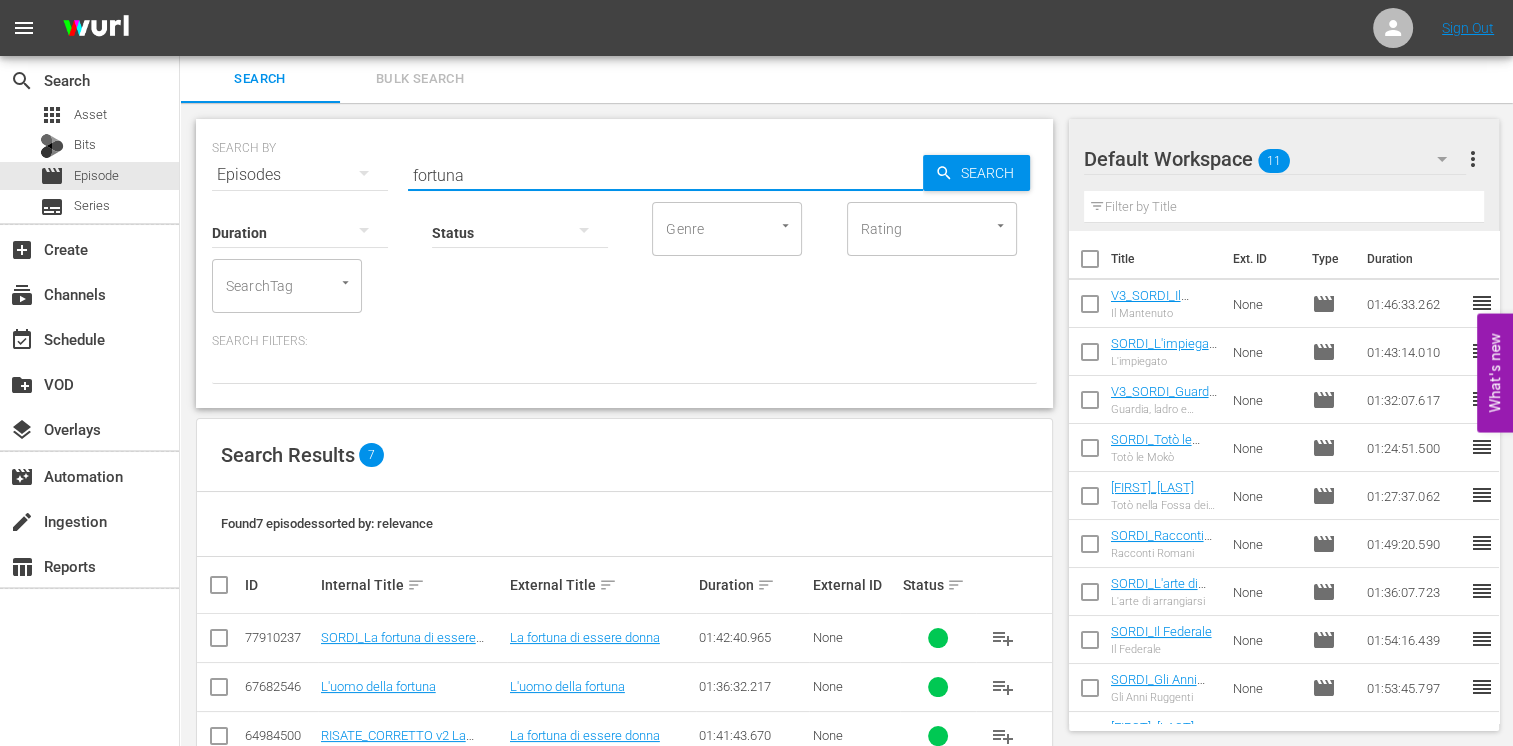 drag, startPoint x: 452, startPoint y: 161, endPoint x: 268, endPoint y: 157, distance: 184.04347 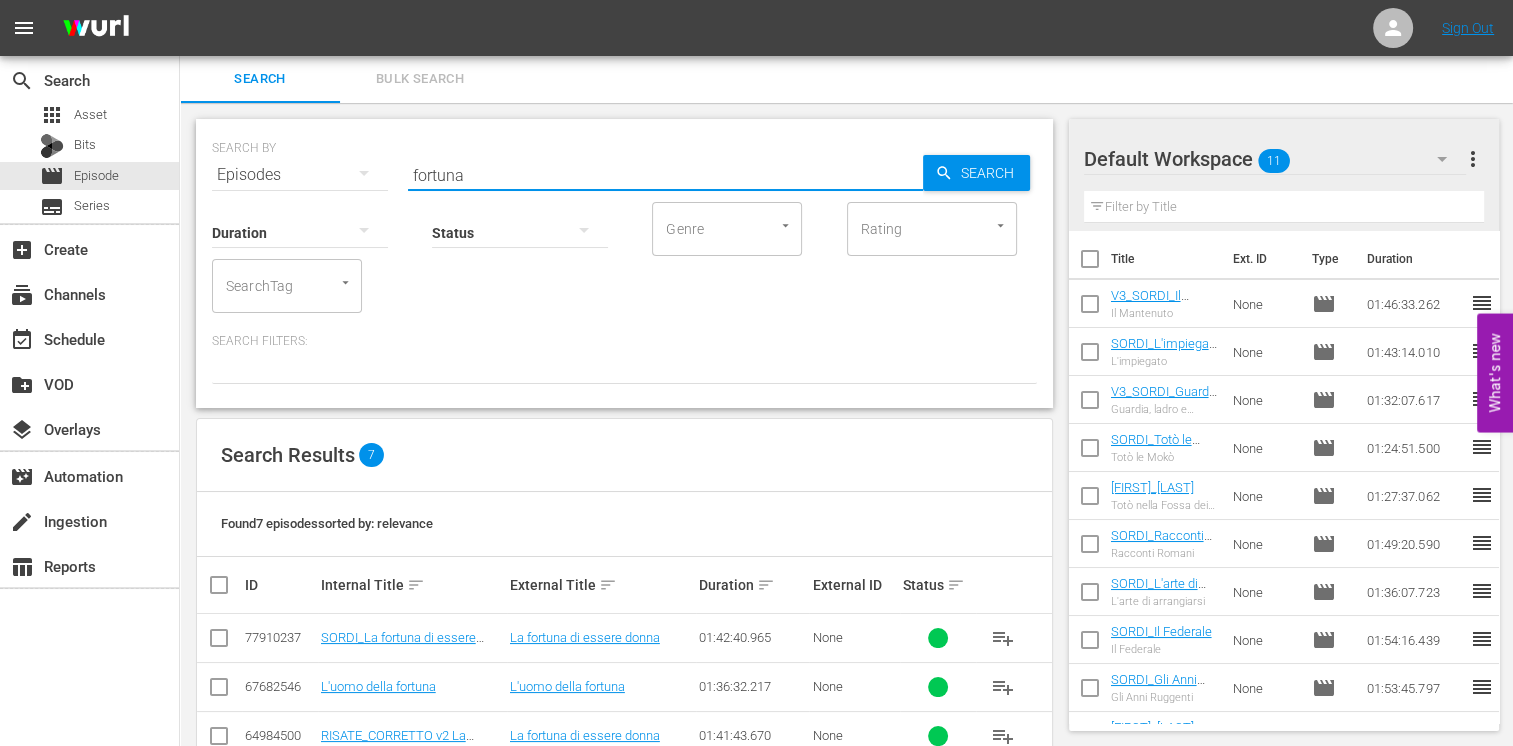 click on "SEARCH BY Search By Episodes Search ID, Title, Description, Keywords, or Category fortuna Search" at bounding box center (624, 163) 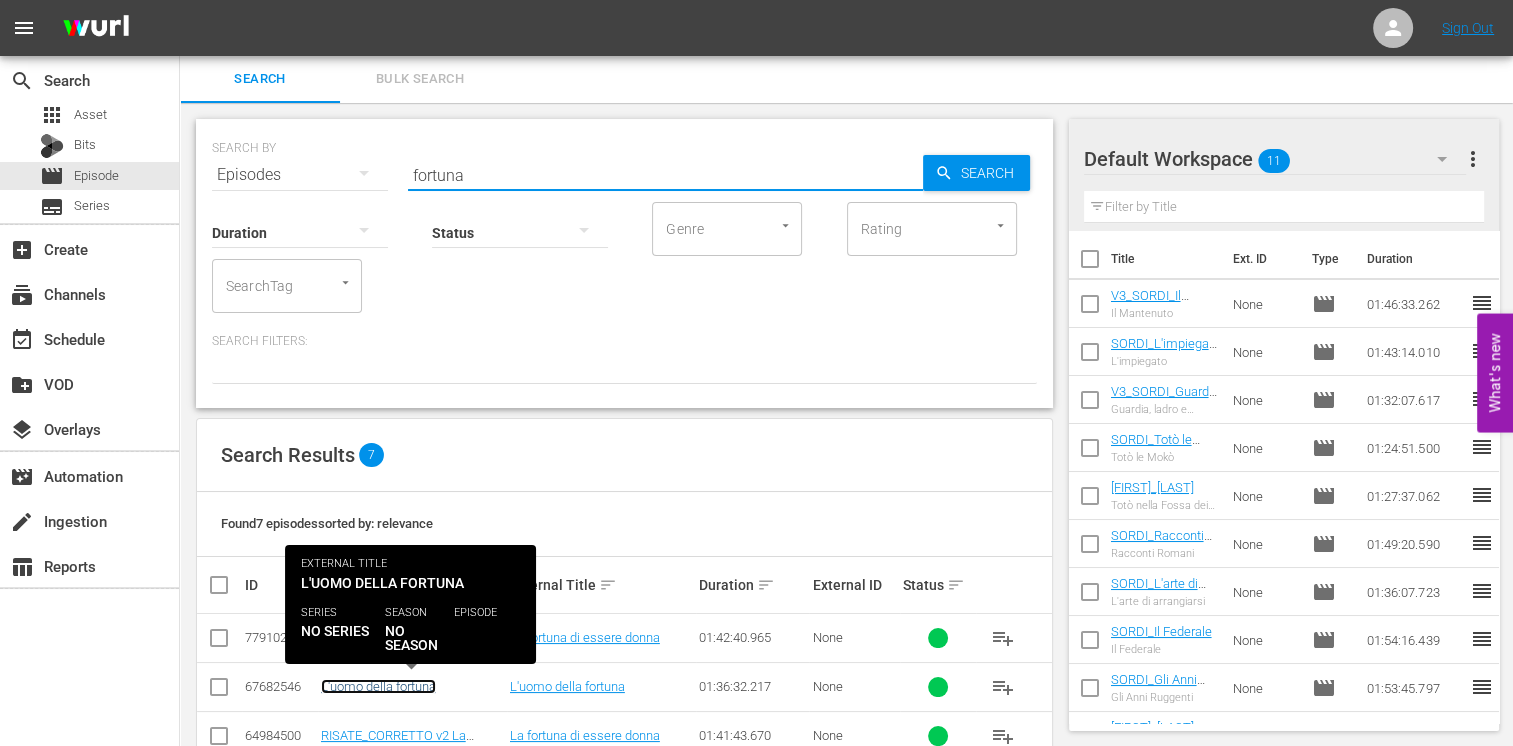 click on "L'uomo della fortuna" at bounding box center [378, 686] 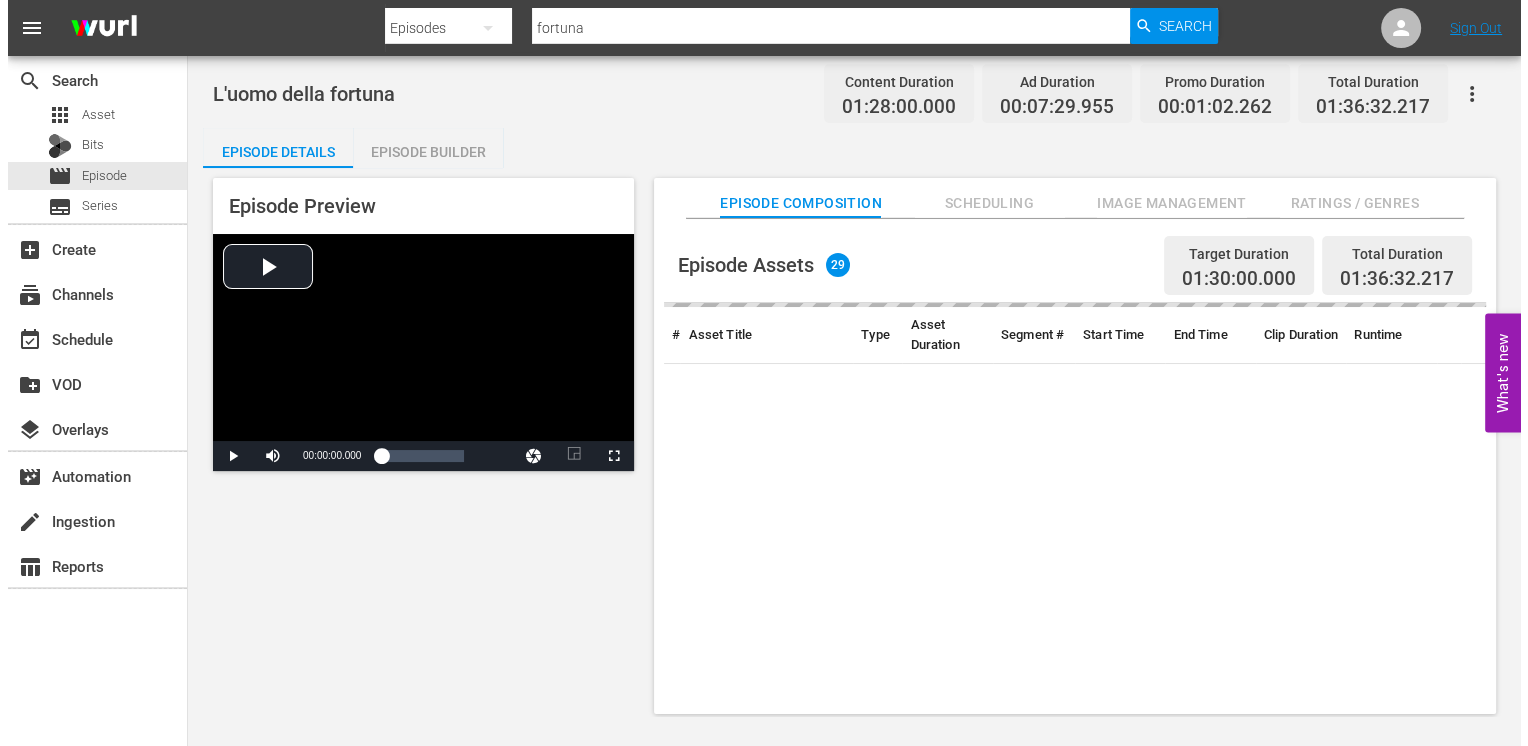 scroll, scrollTop: 0, scrollLeft: 0, axis: both 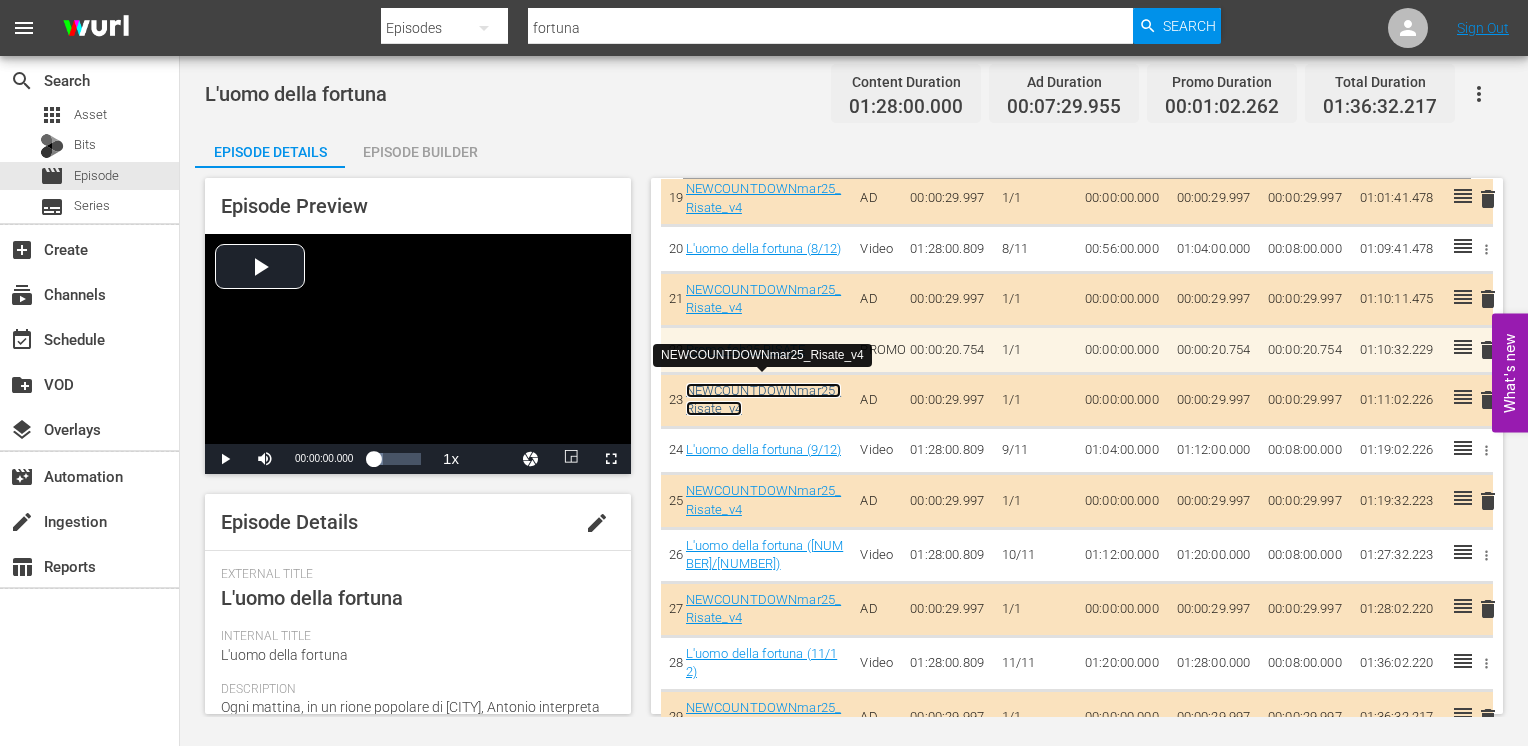 click on "NEWCOUNTDOWNmar25_Risate_v4" at bounding box center [764, 400] 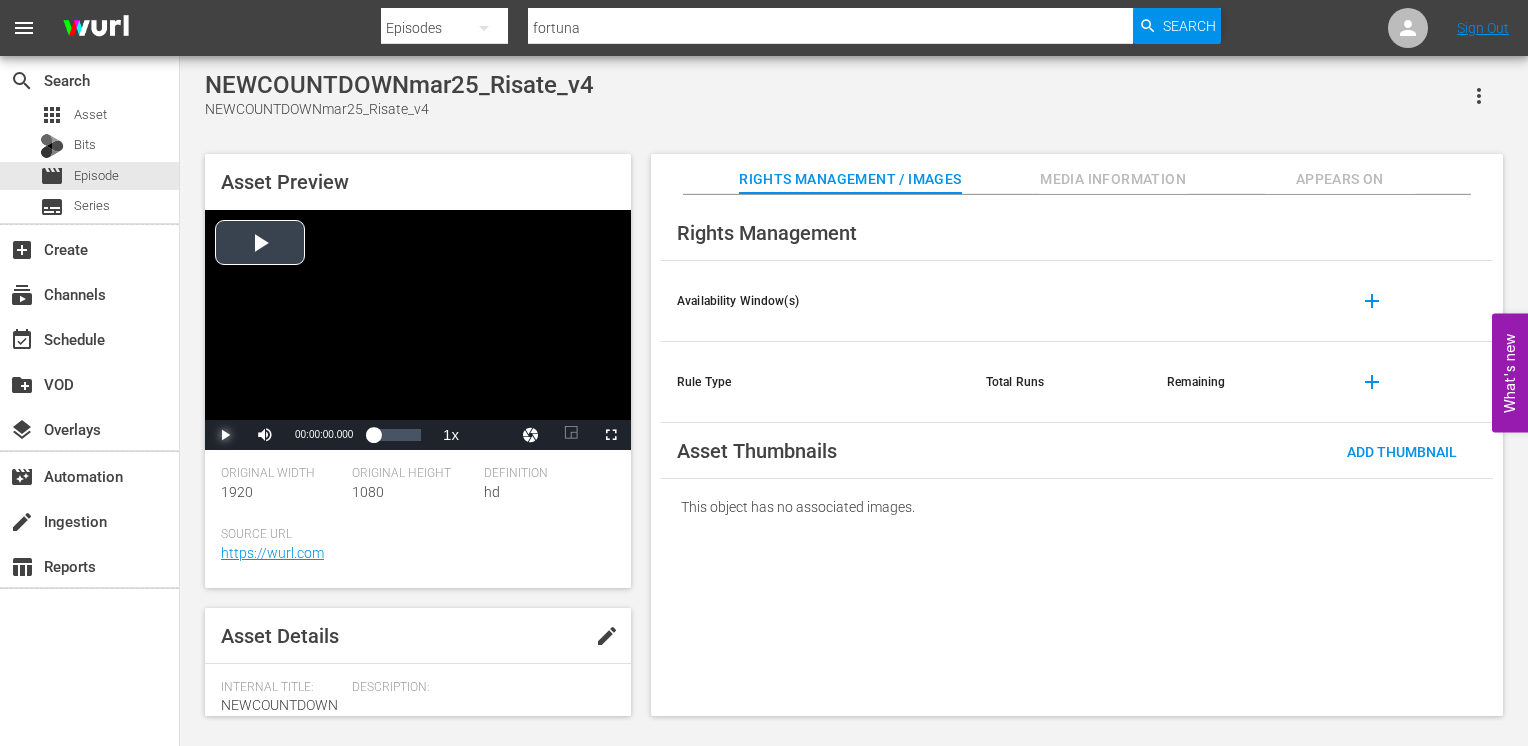 click at bounding box center [225, 435] 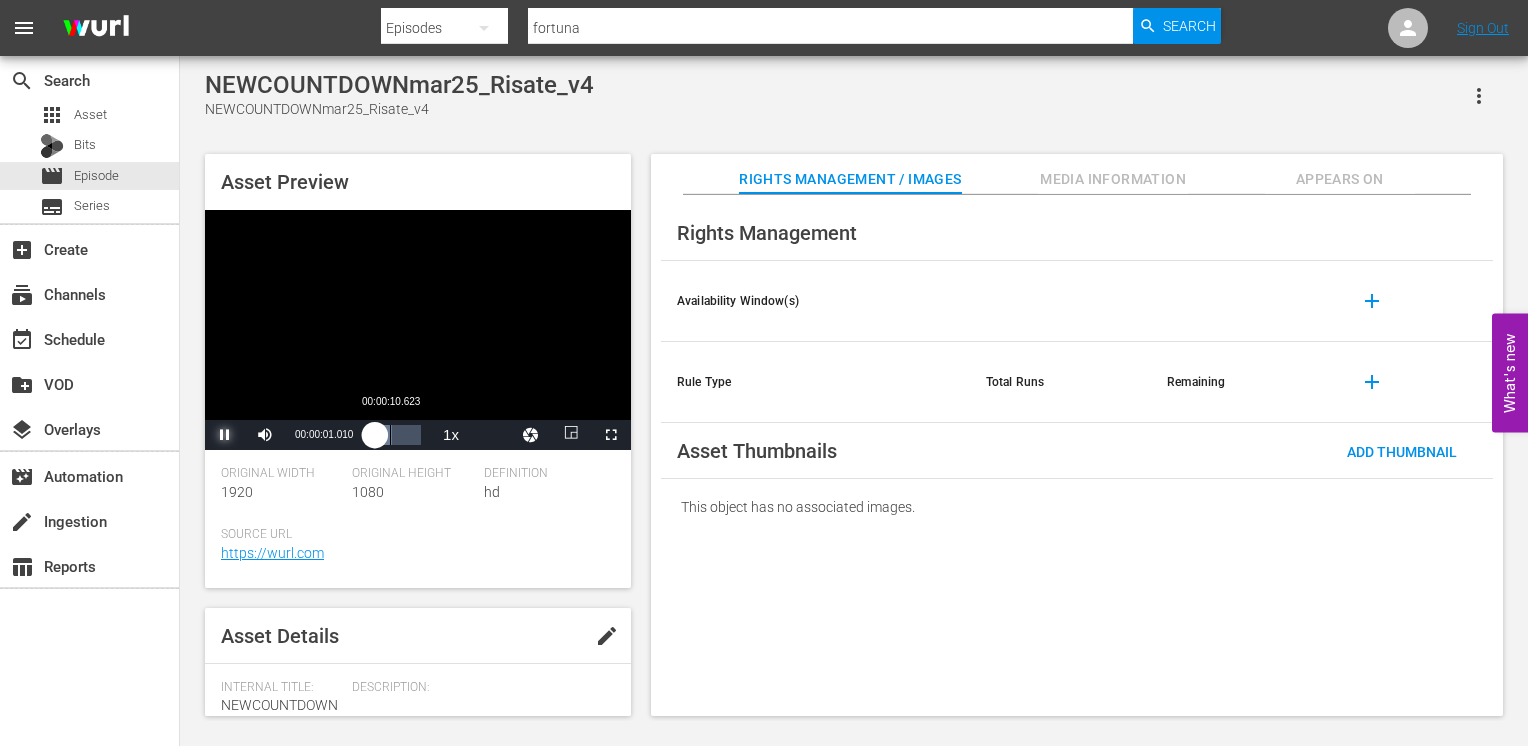 click on "Loaded :  39.90% 00:00:10.623
00:00:00.997" at bounding box center [397, 435] 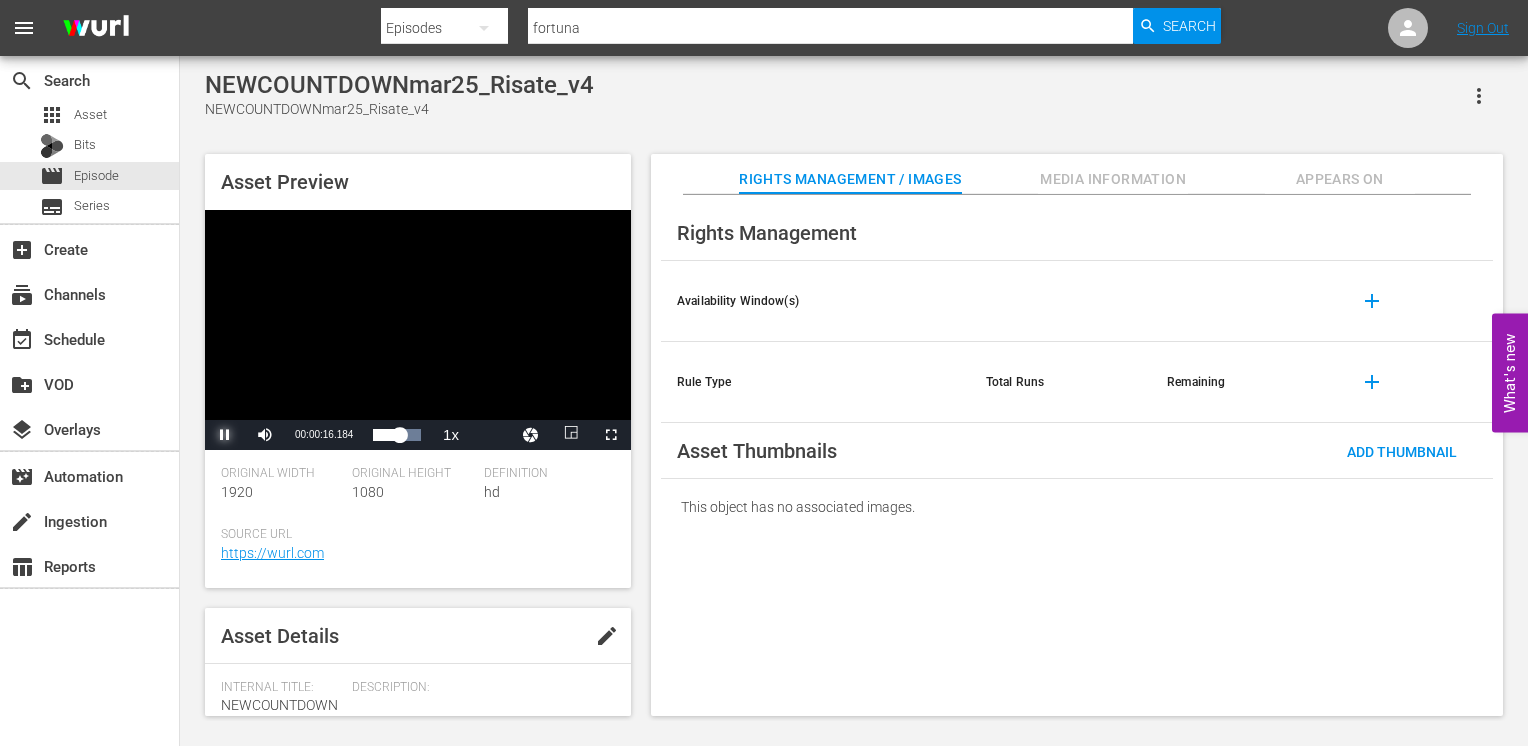 click at bounding box center [225, 435] 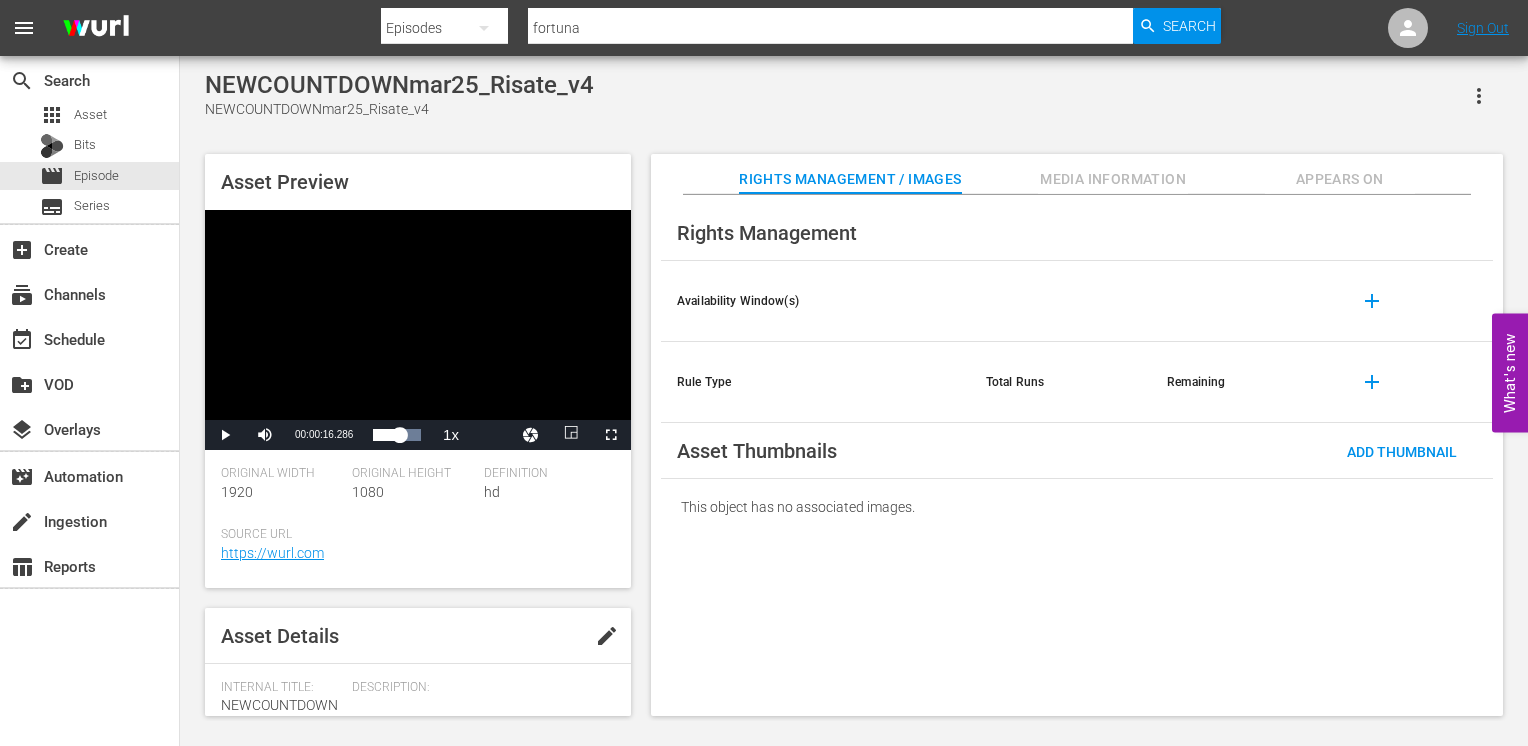 click on "fortuna" at bounding box center [831, 28] 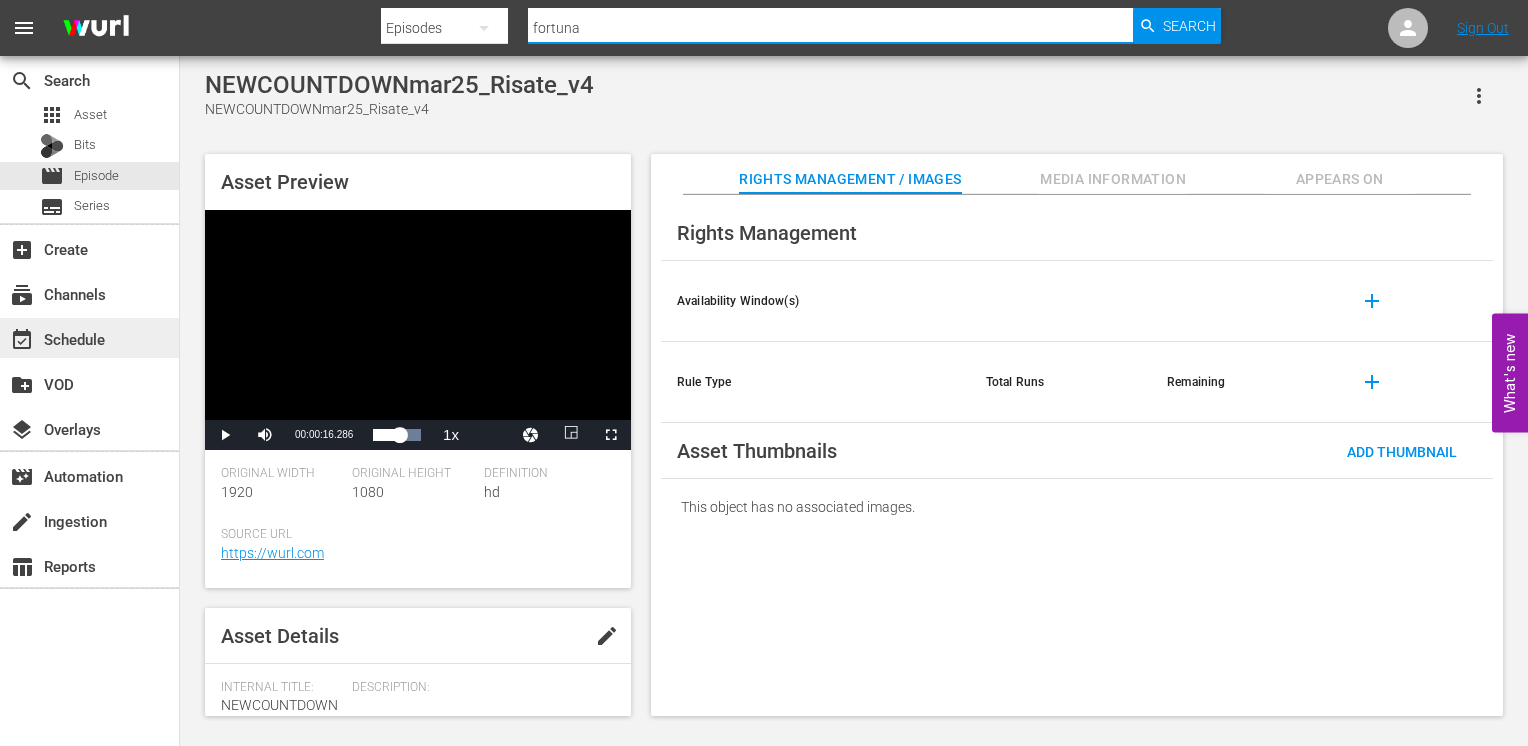 click on "event_available   Schedule" at bounding box center (56, 336) 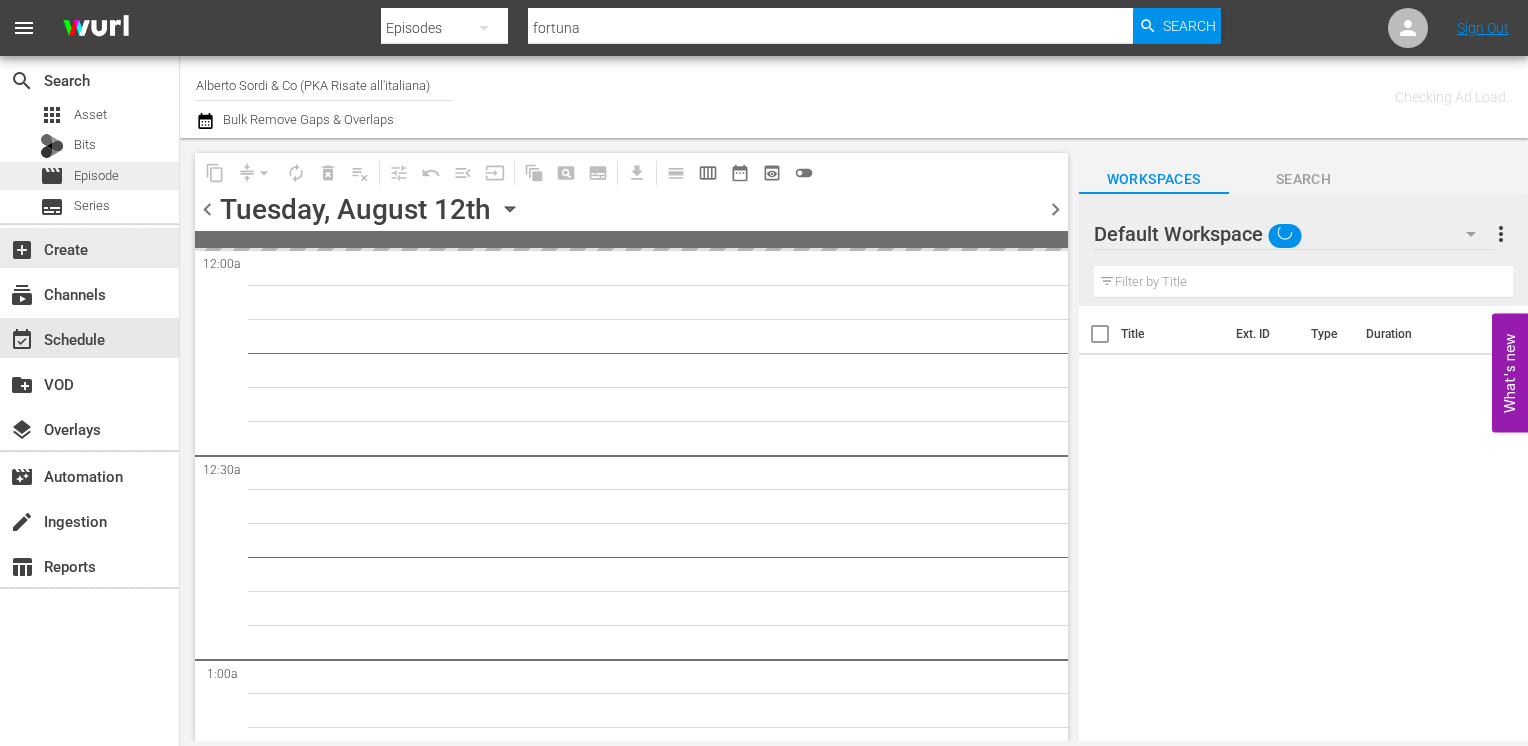 click on "movie Episode" at bounding box center (79, 176) 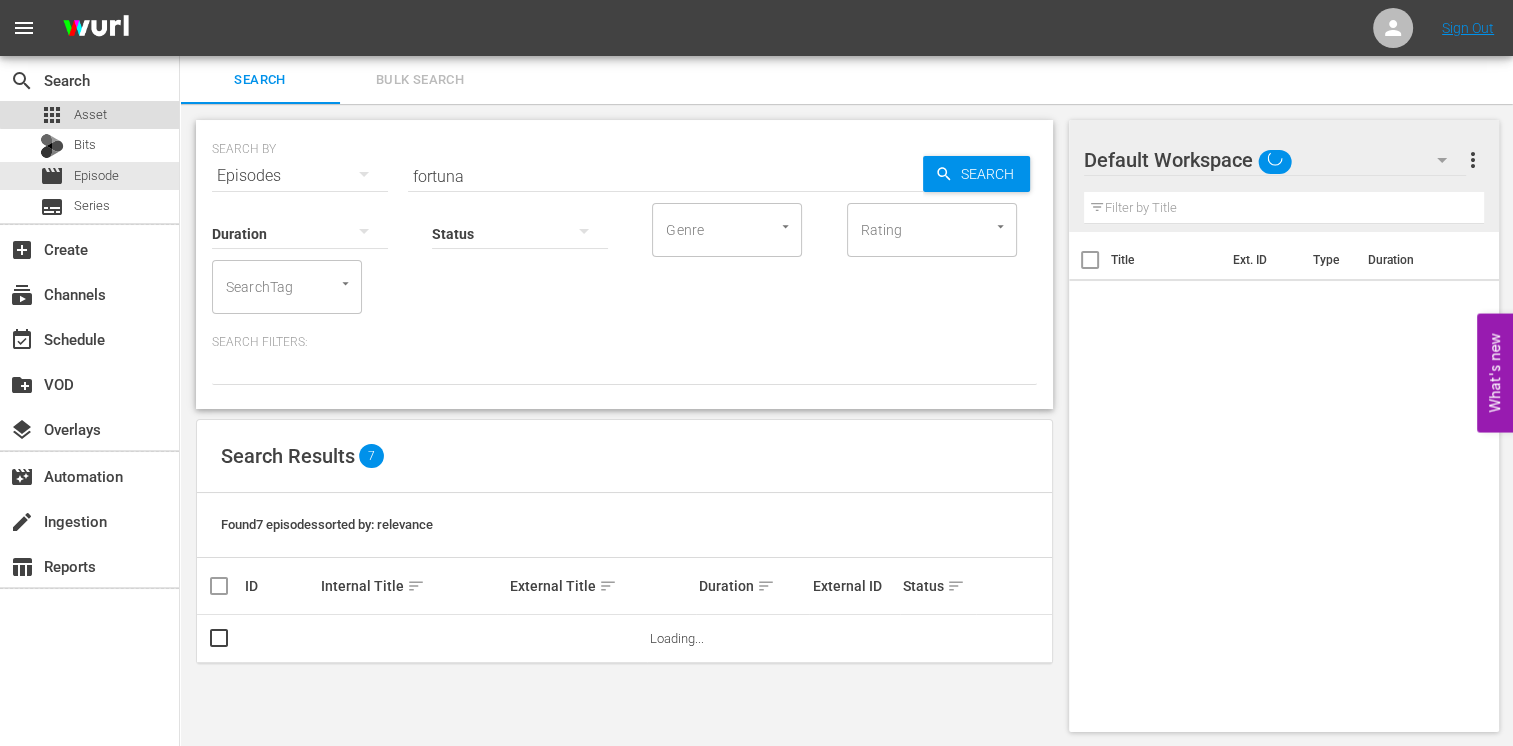 click on "apps Asset" at bounding box center [73, 115] 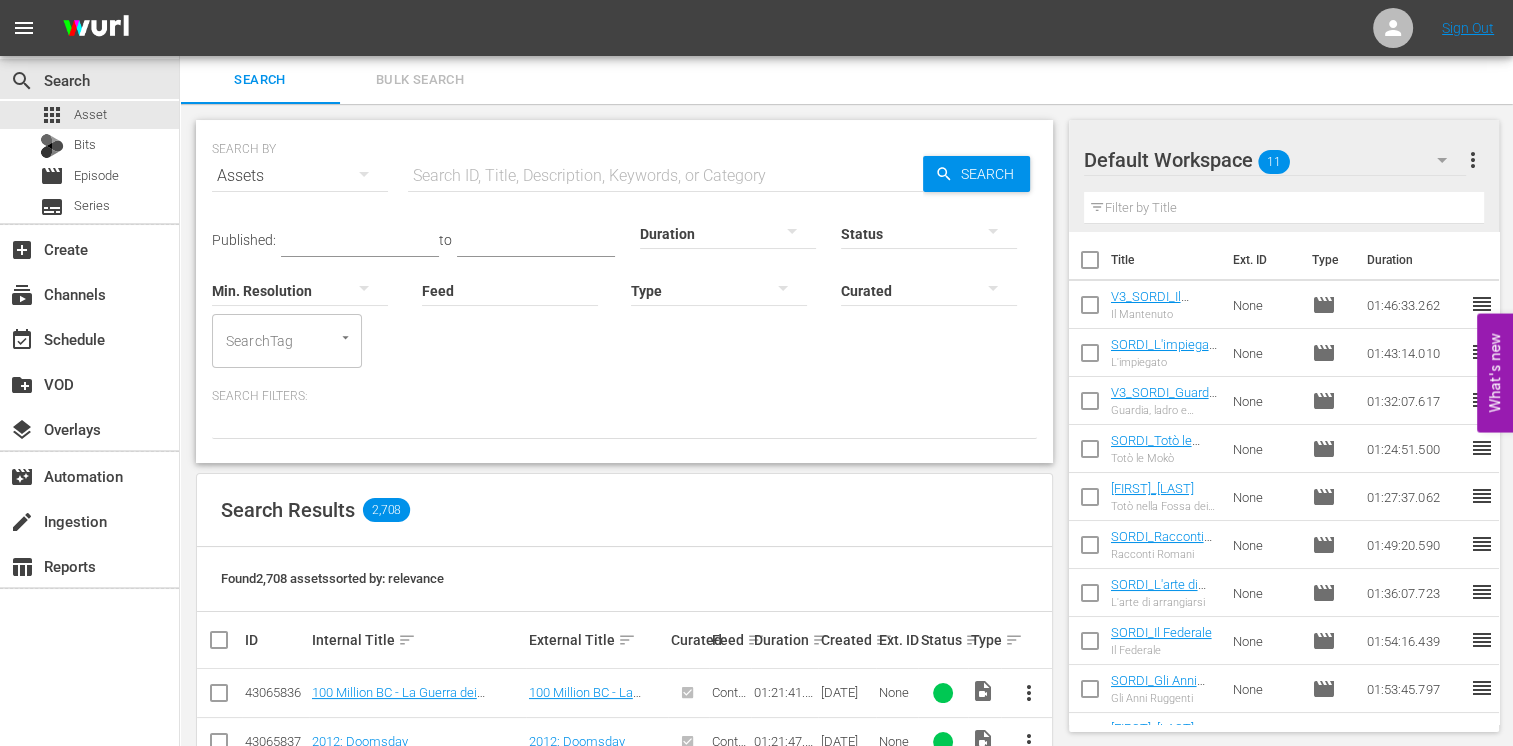 click at bounding box center (719, 290) 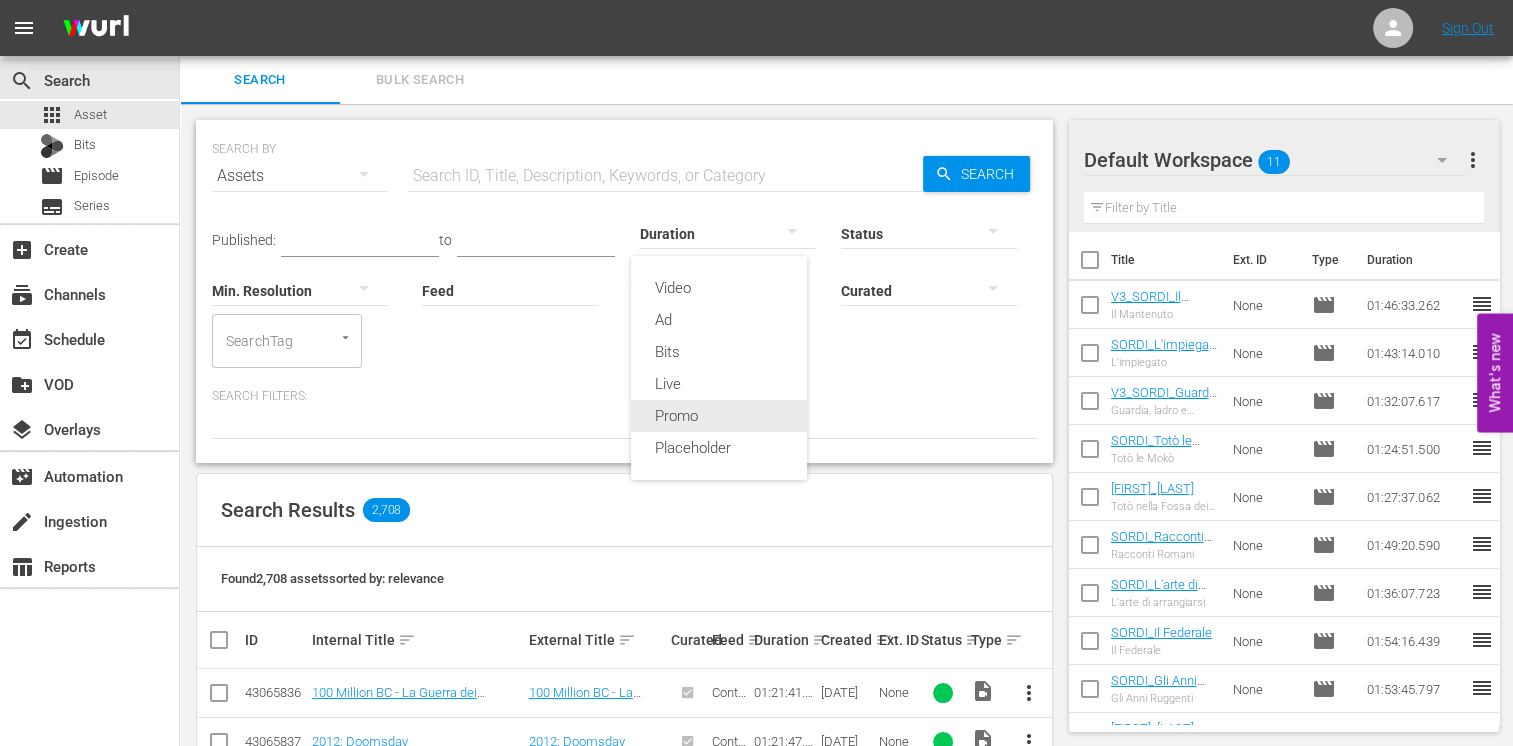 click on "Promo" at bounding box center (719, 416) 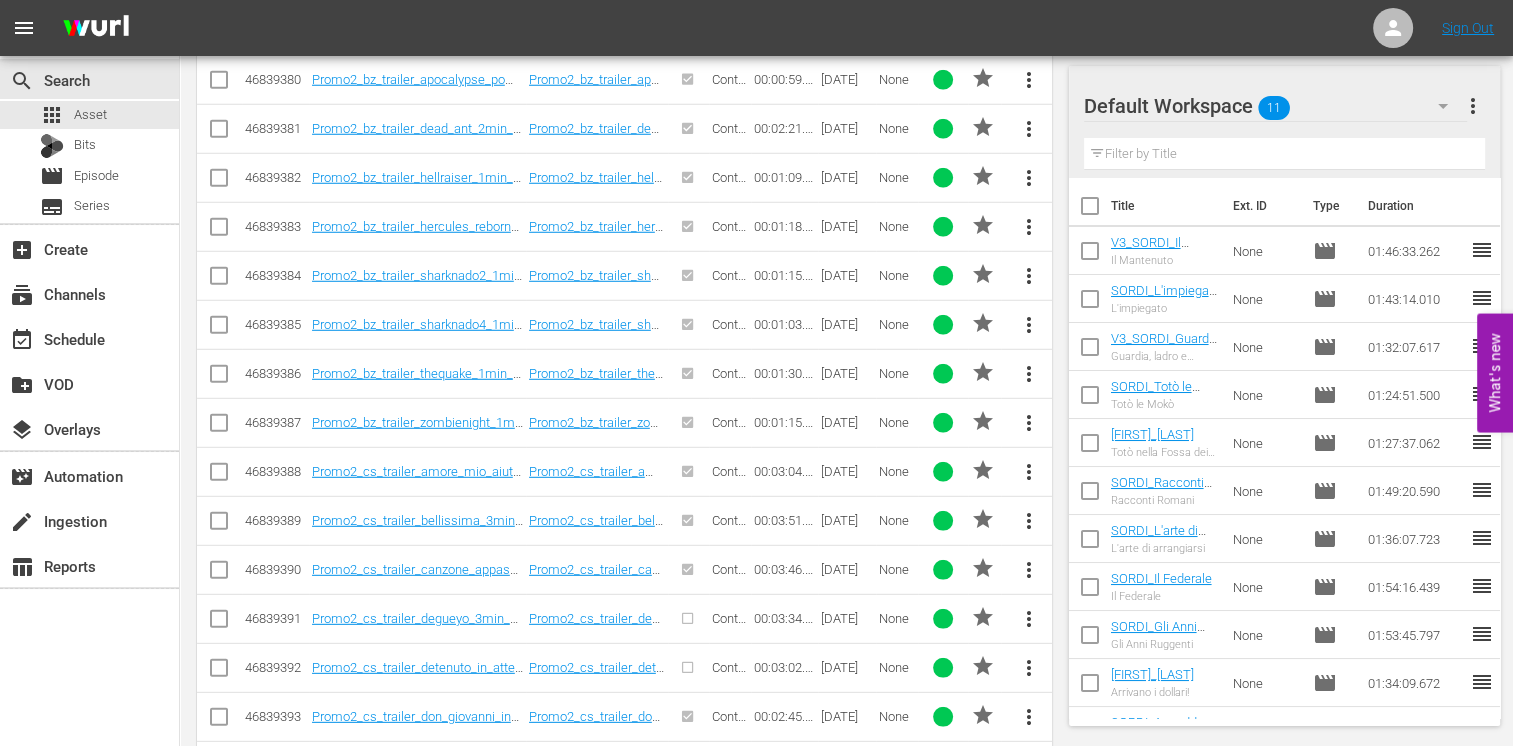 scroll, scrollTop: 4062, scrollLeft: 0, axis: vertical 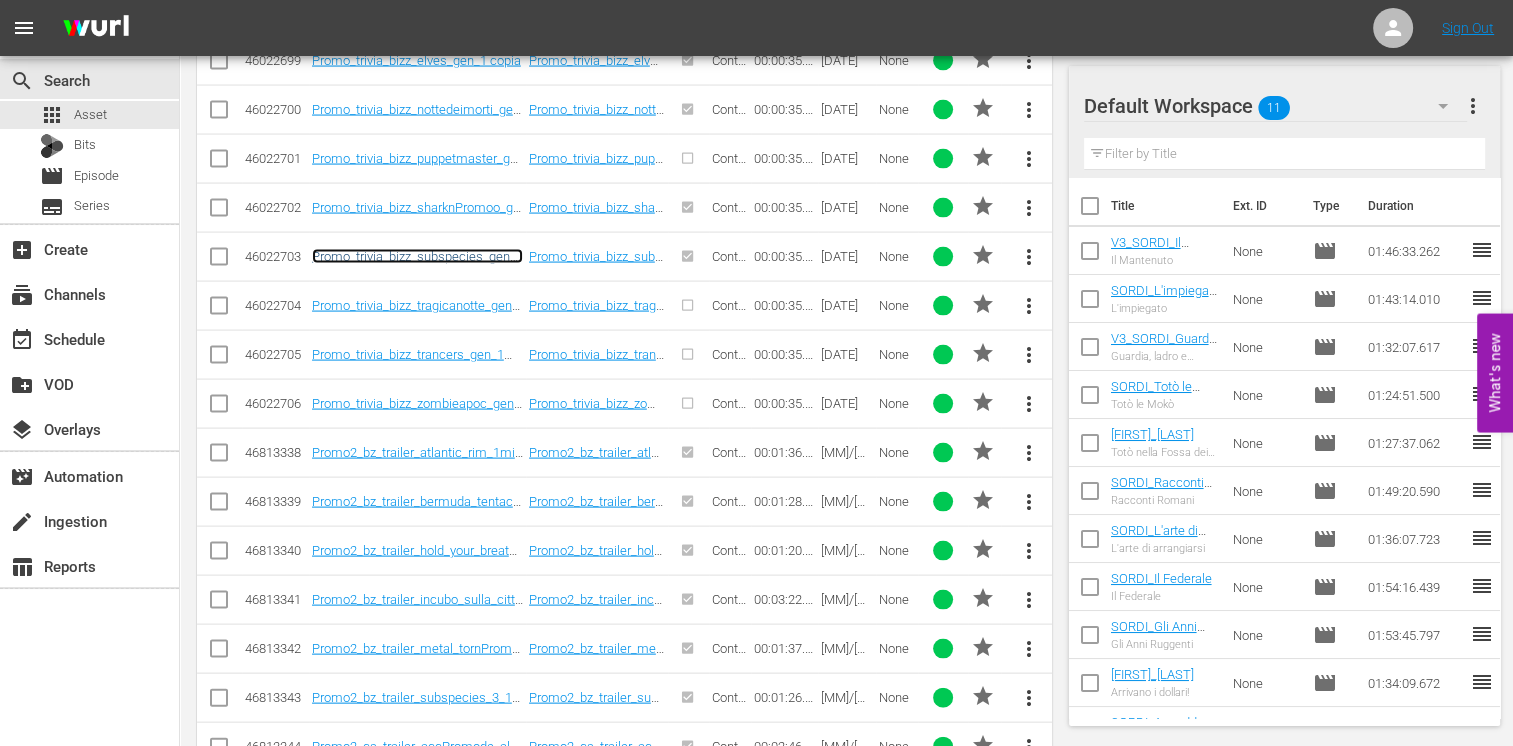 click on "Promo_trivia_bizz_subspecies_gen_1 copia" at bounding box center (417, 264) 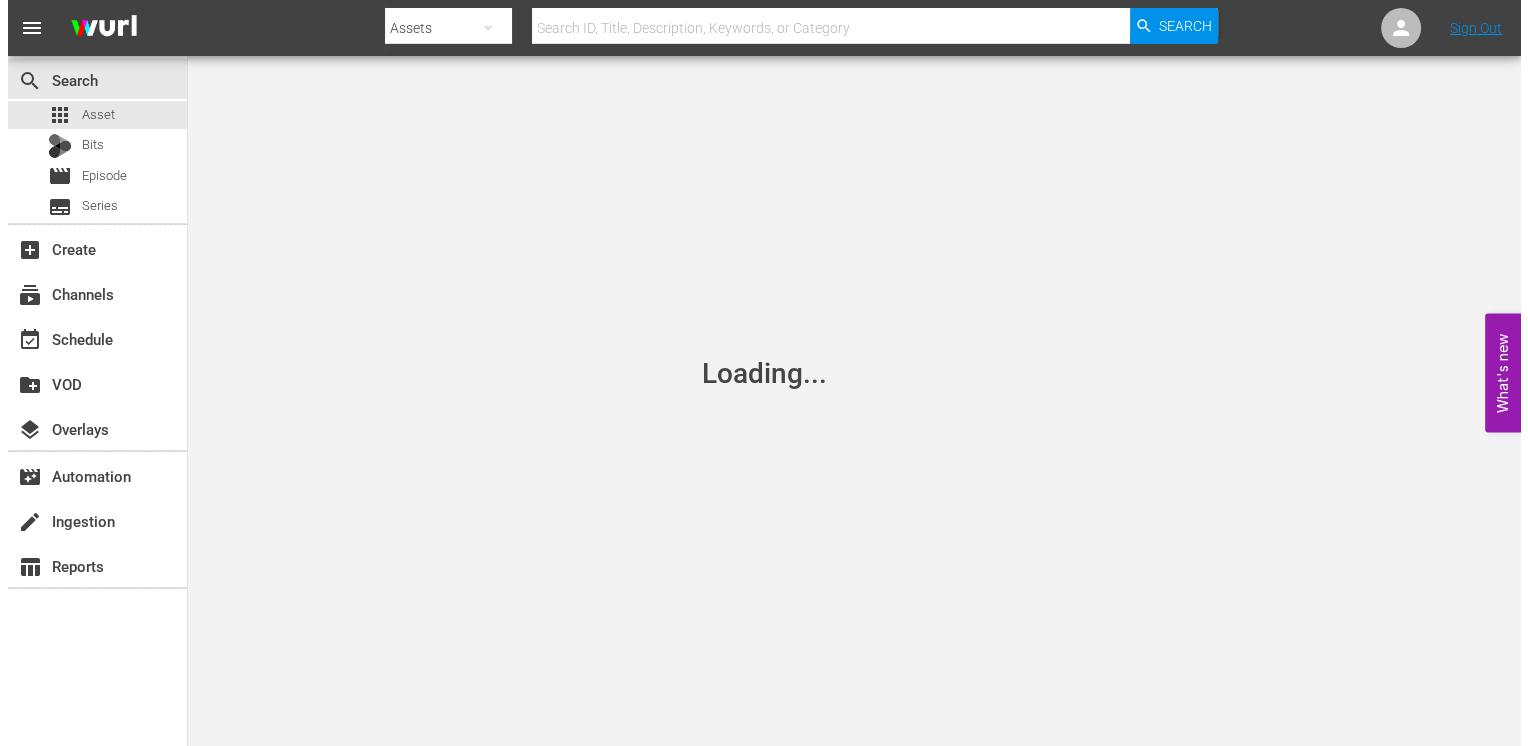 scroll, scrollTop: 0, scrollLeft: 0, axis: both 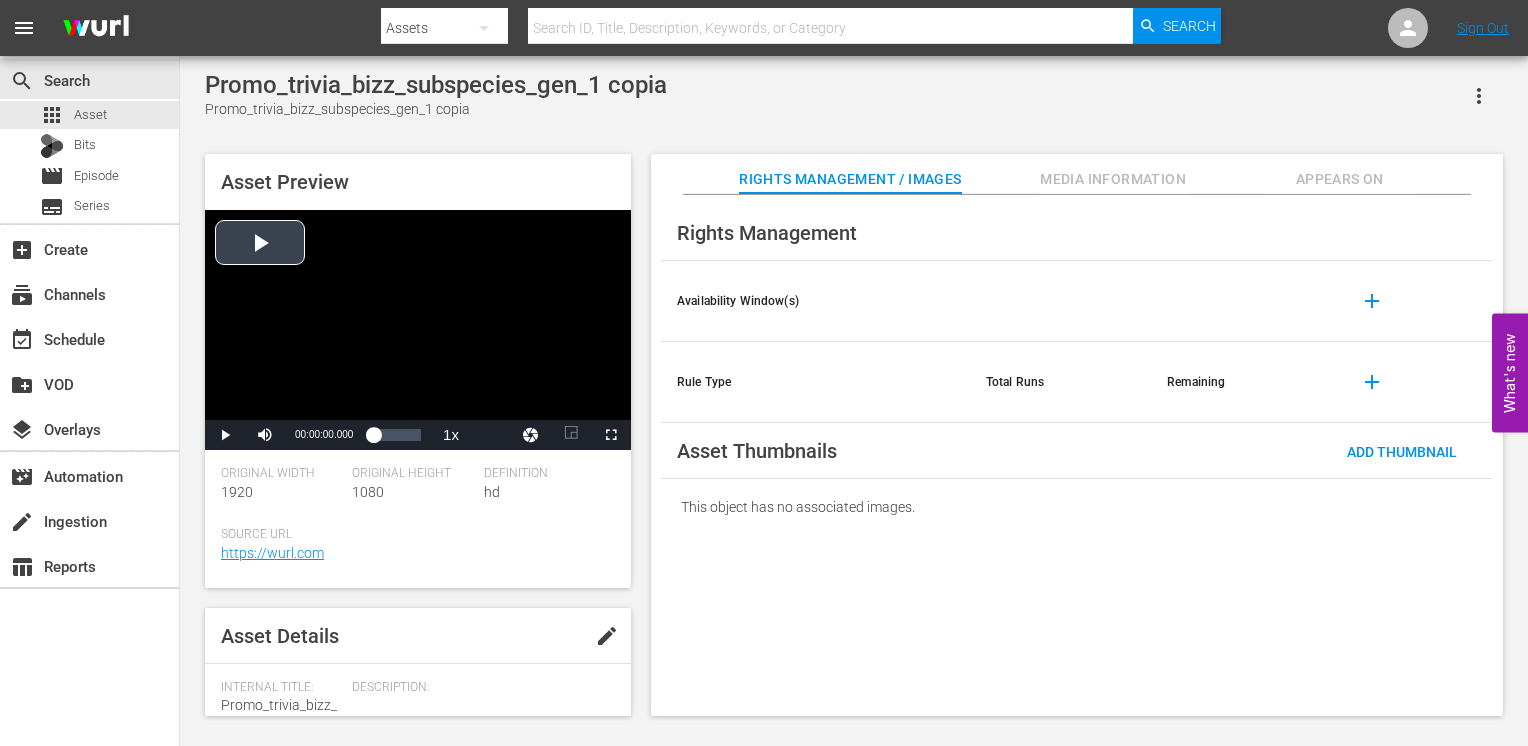 click at bounding box center (418, 315) 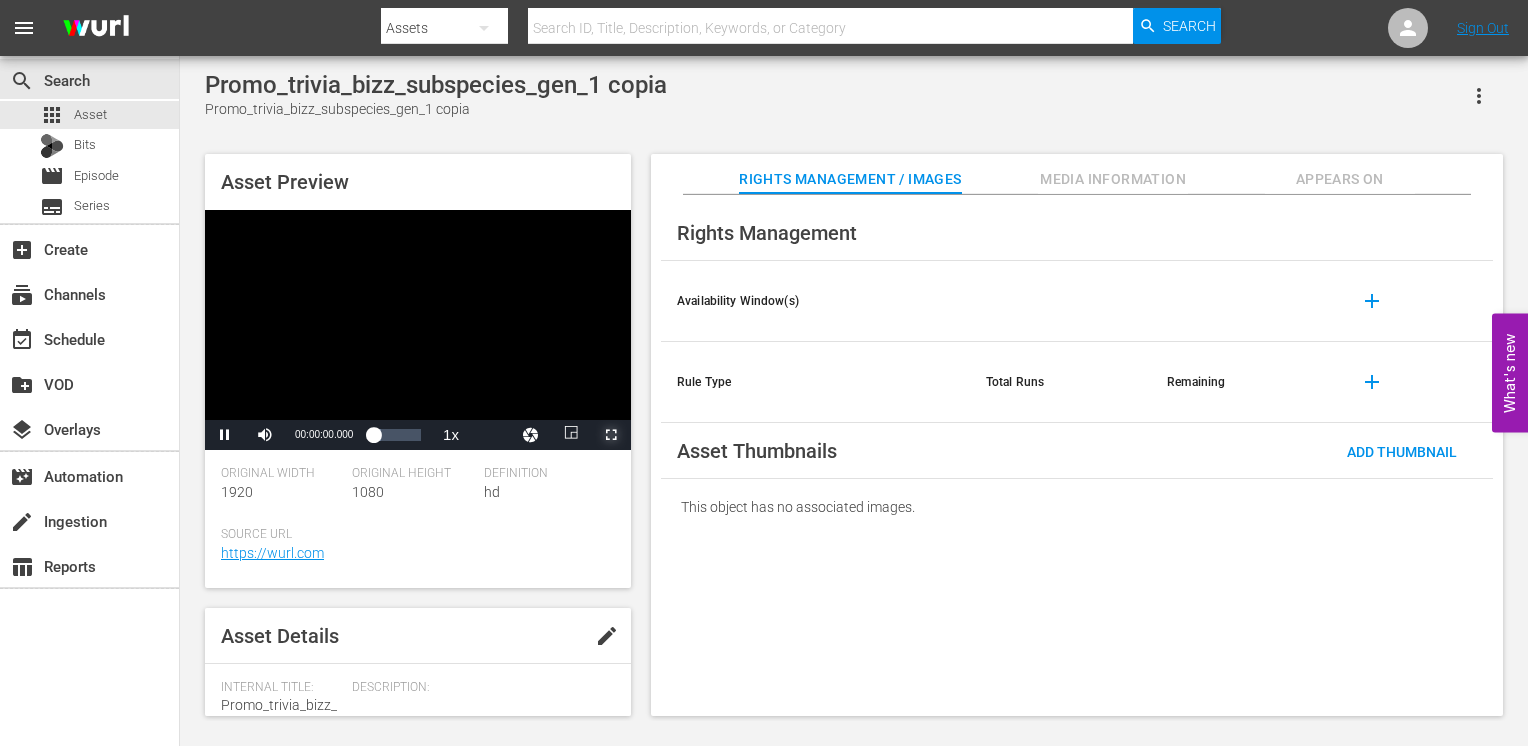 click at bounding box center (611, 435) 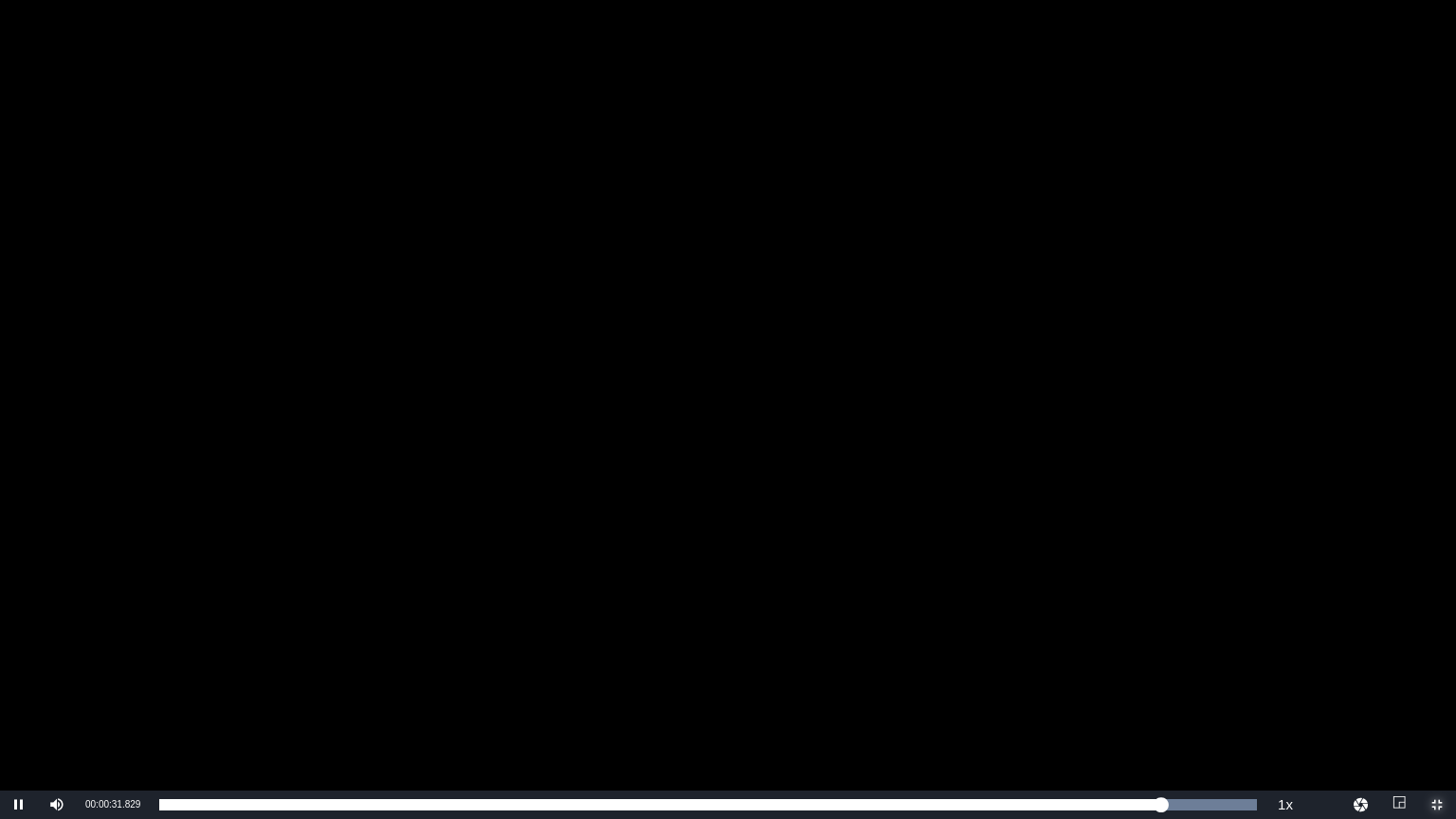 click at bounding box center [1437, 805] 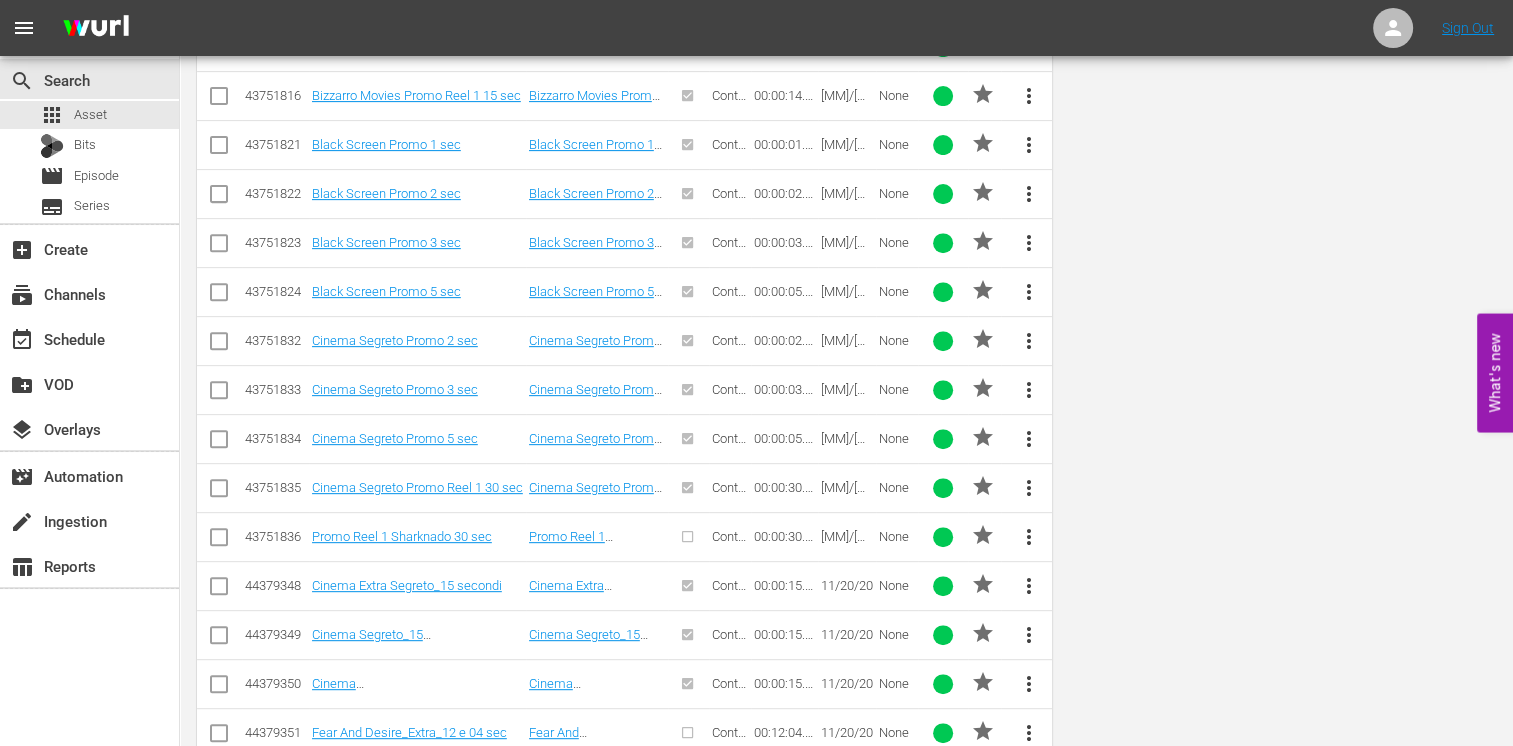 scroll, scrollTop: 0, scrollLeft: 0, axis: both 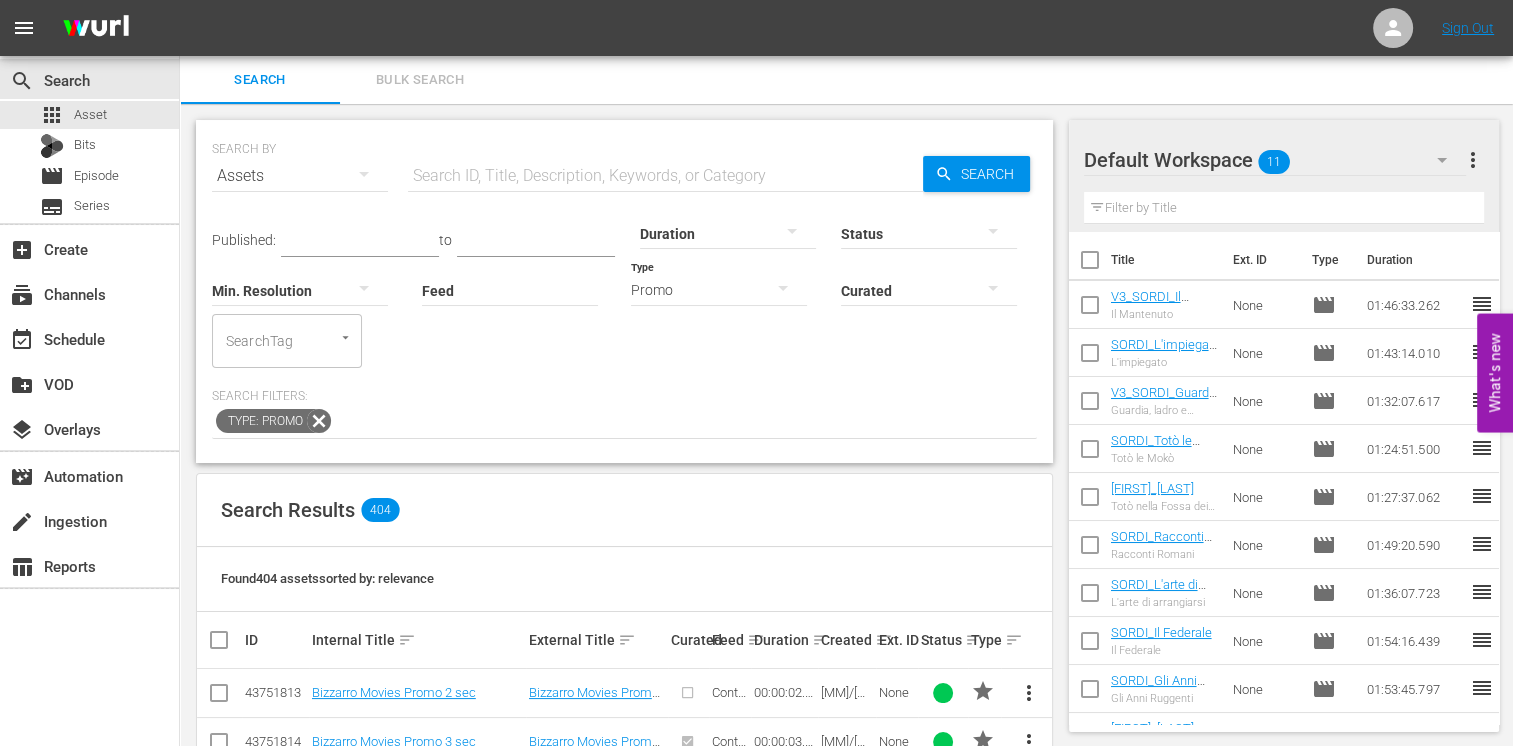 click at bounding box center [665, 176] 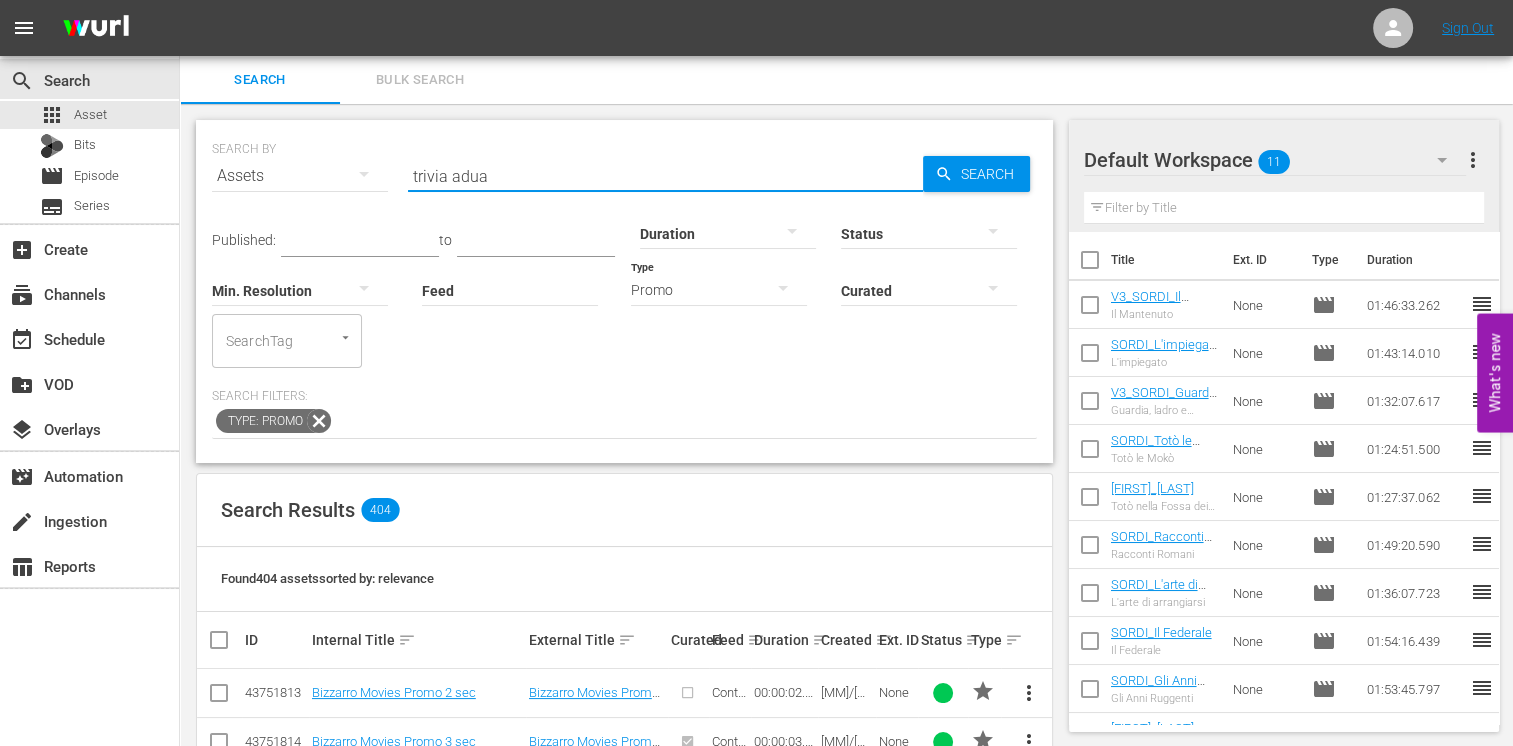 type on "trivia adua" 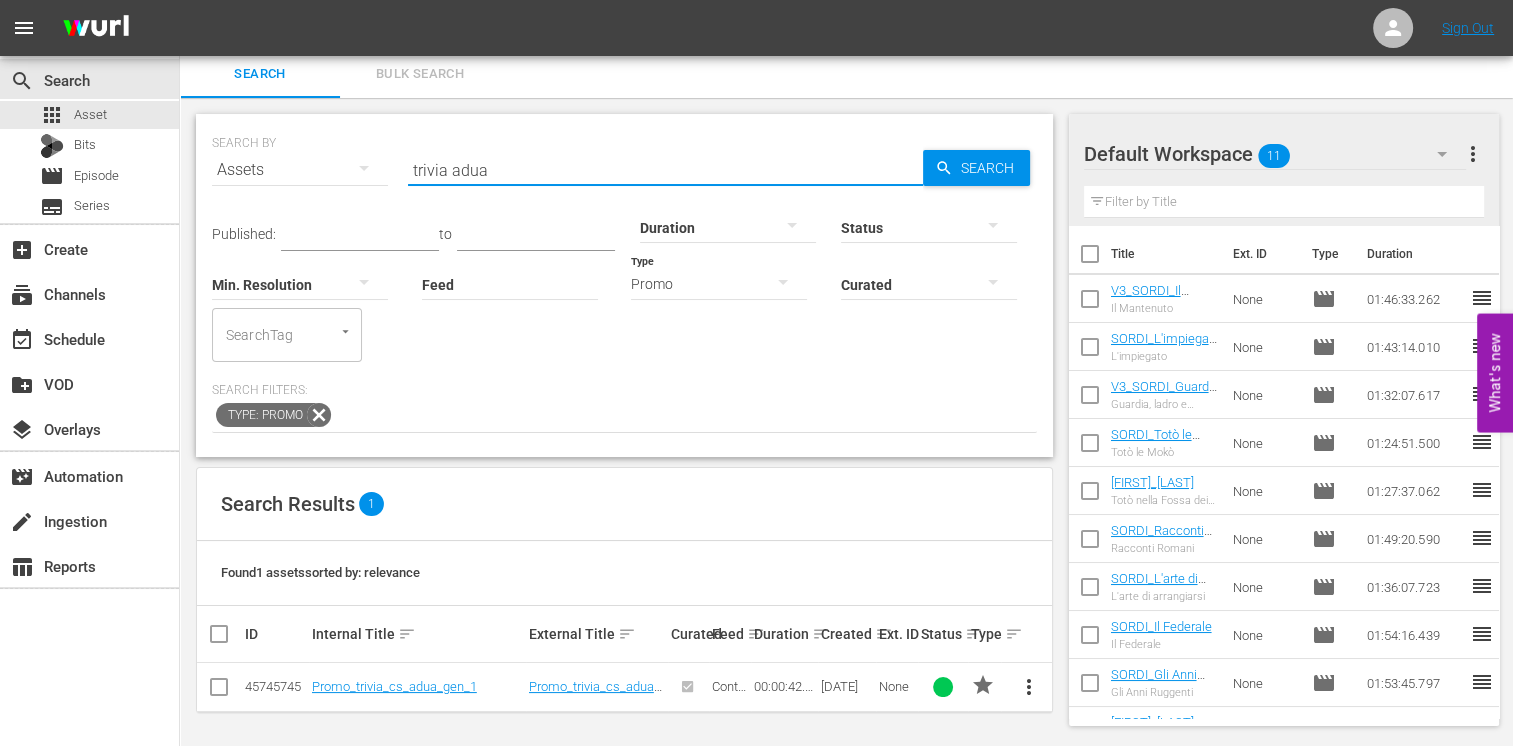 scroll, scrollTop: 7, scrollLeft: 0, axis: vertical 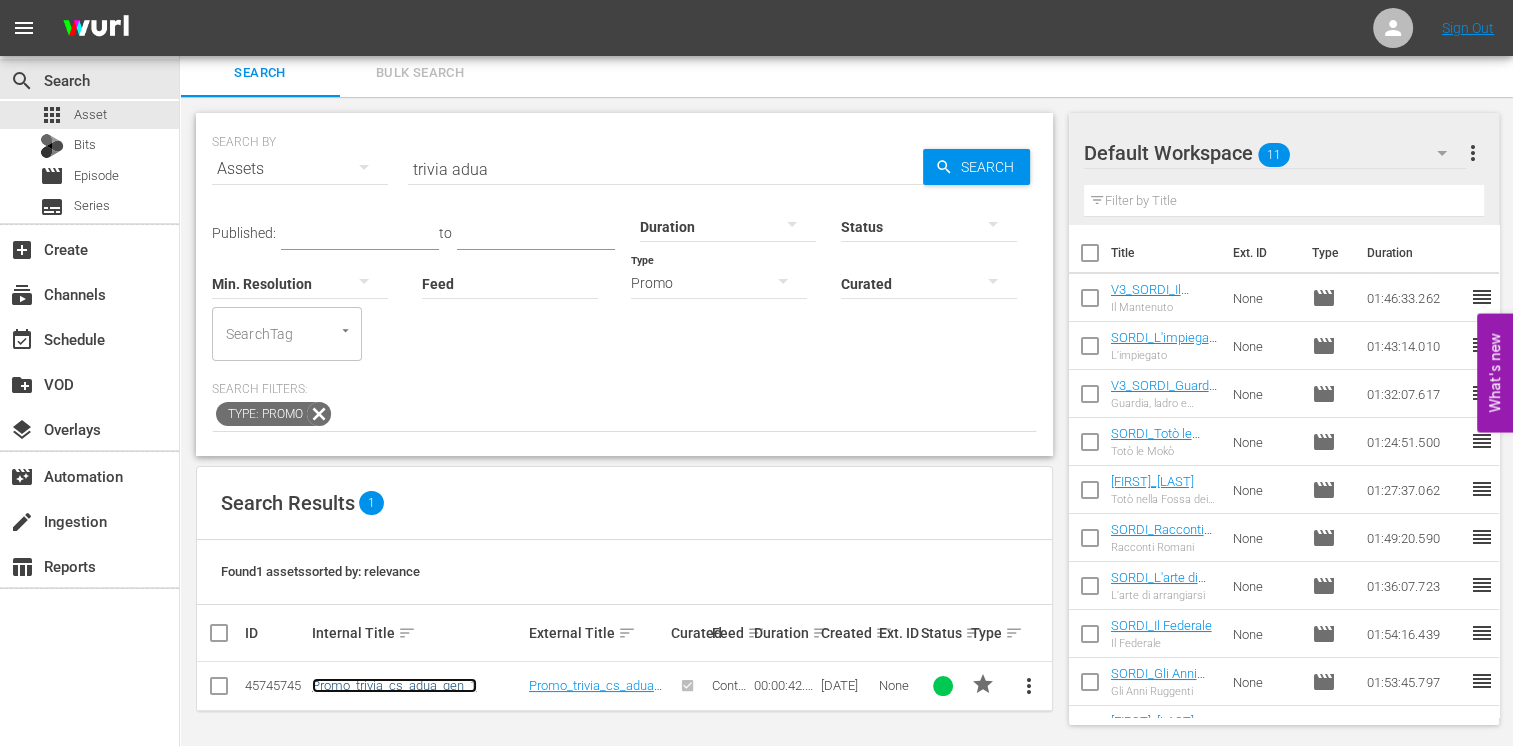click on "Promo_trivia_cs_adua_gen_1" at bounding box center [394, 685] 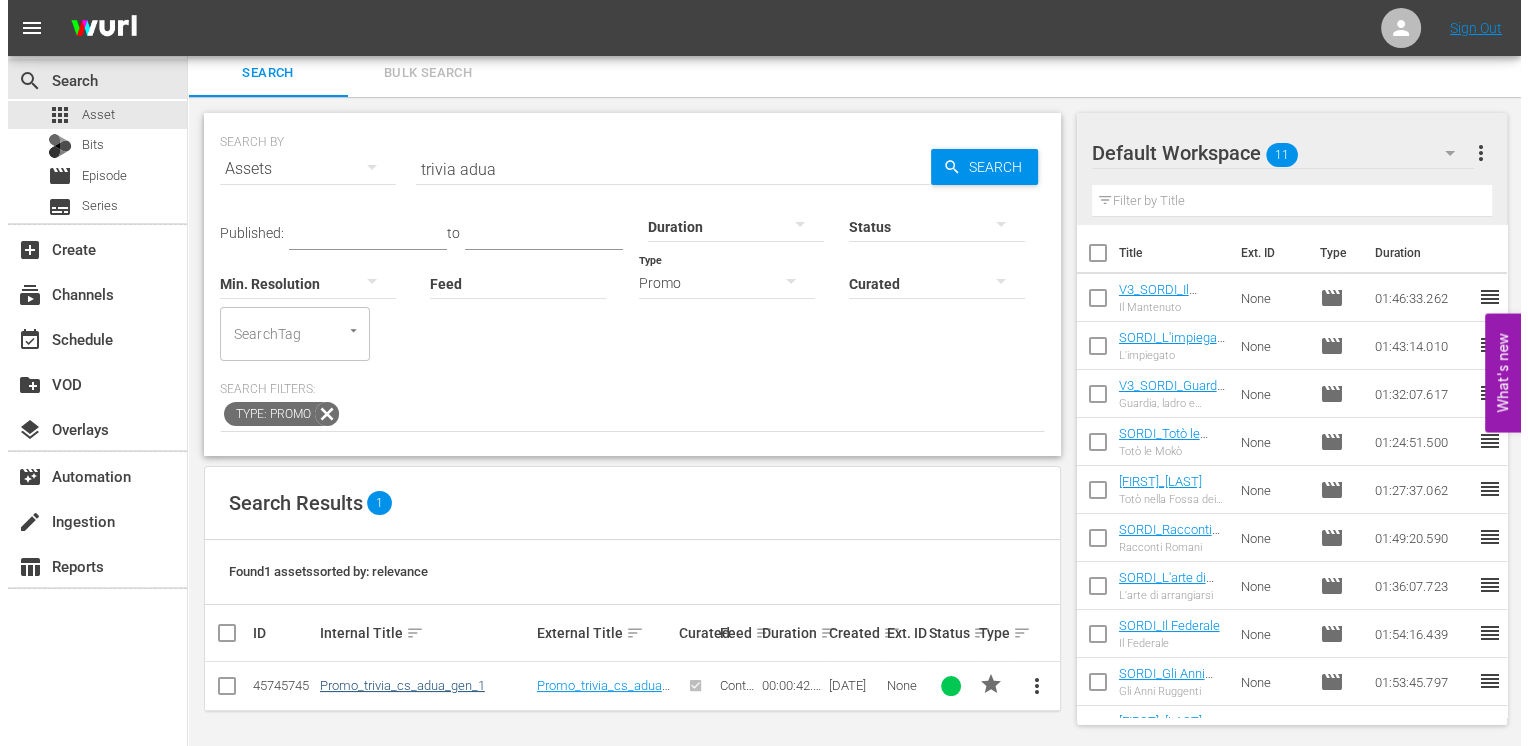 scroll, scrollTop: 0, scrollLeft: 0, axis: both 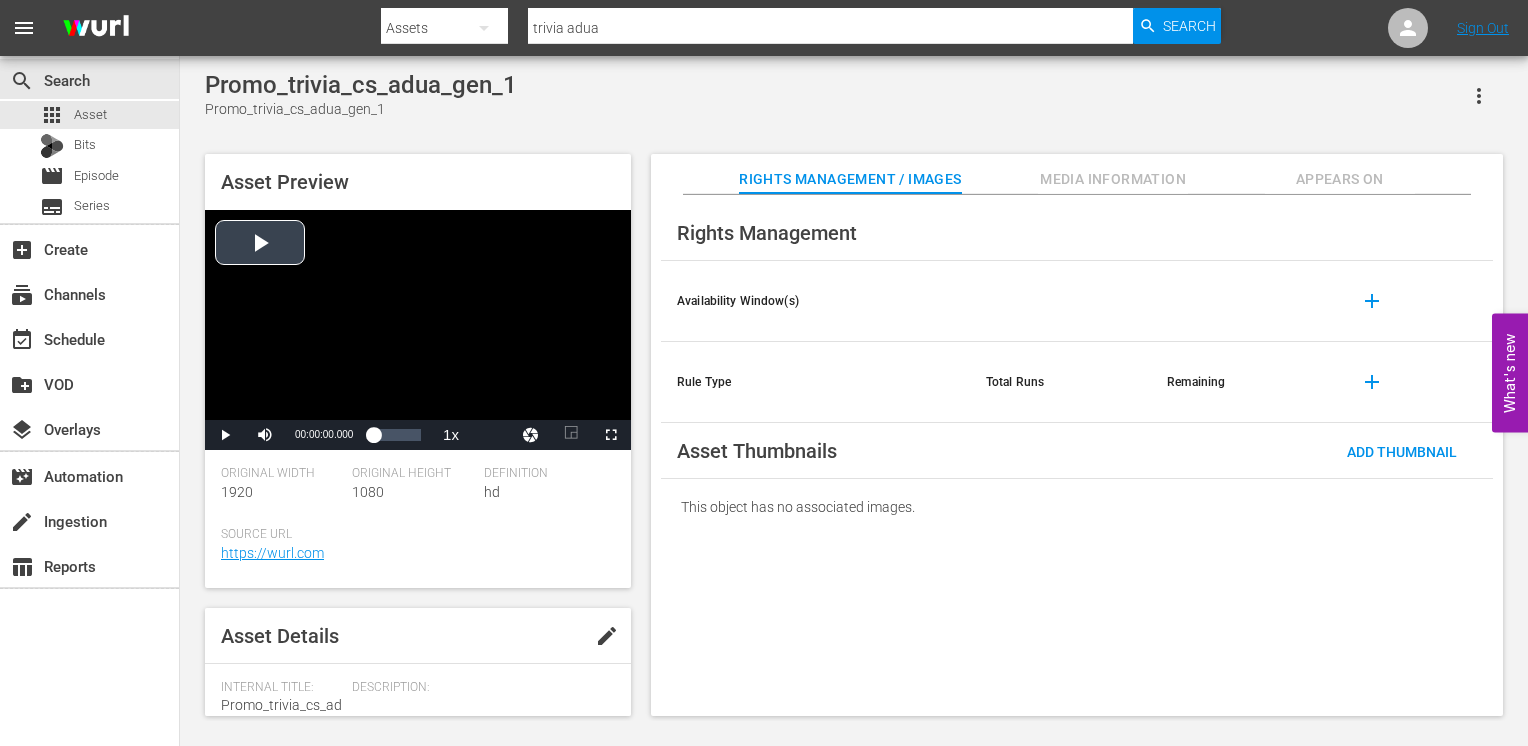 click at bounding box center [418, 315] 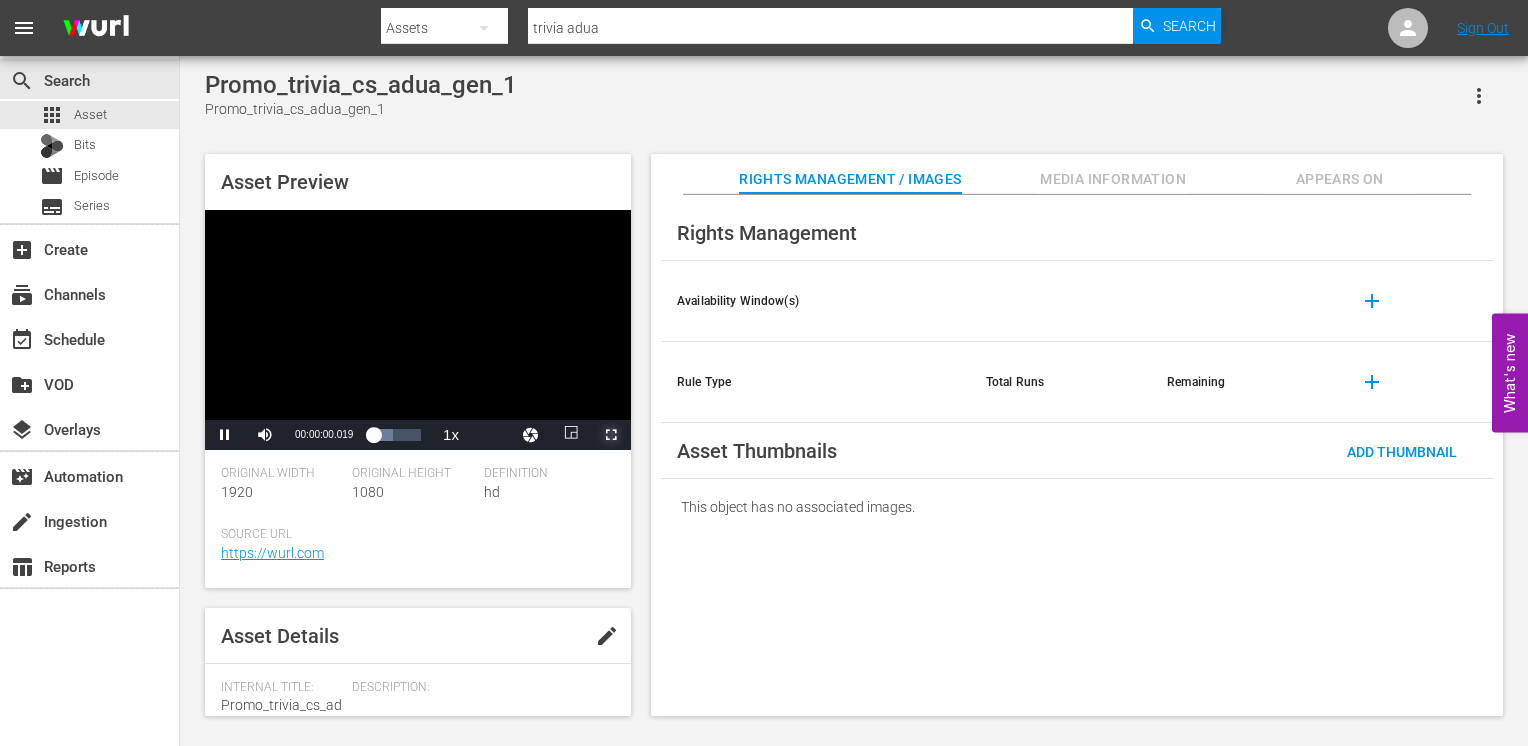 click at bounding box center [611, 435] 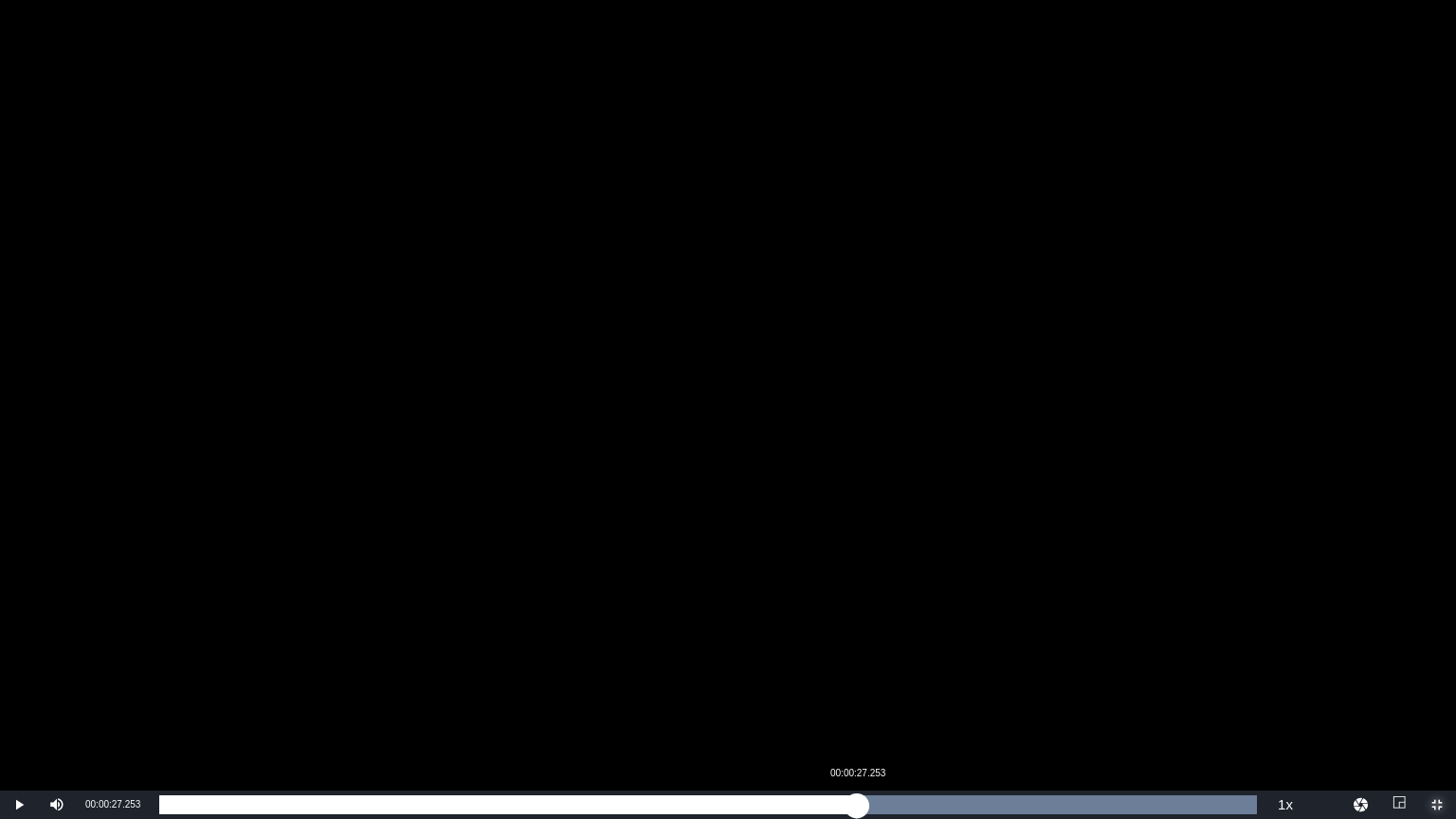 click on "Loaded :  100.00% 00:00:27.253
00:00:25.002" at bounding box center (708, 805) 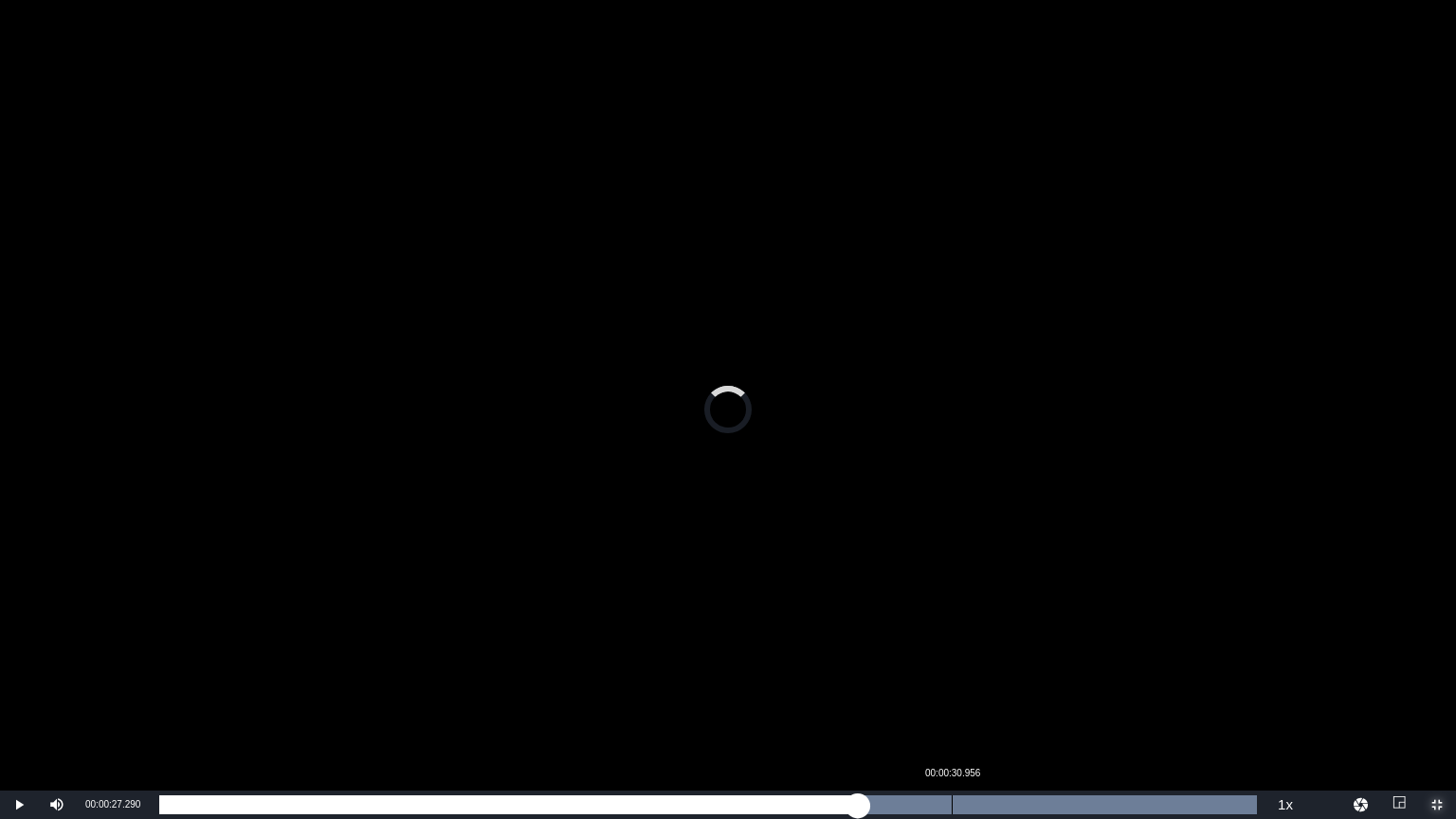 click on "Loaded :  100.00% 00:00:30.956
00:00:27.290" at bounding box center (708, 805) 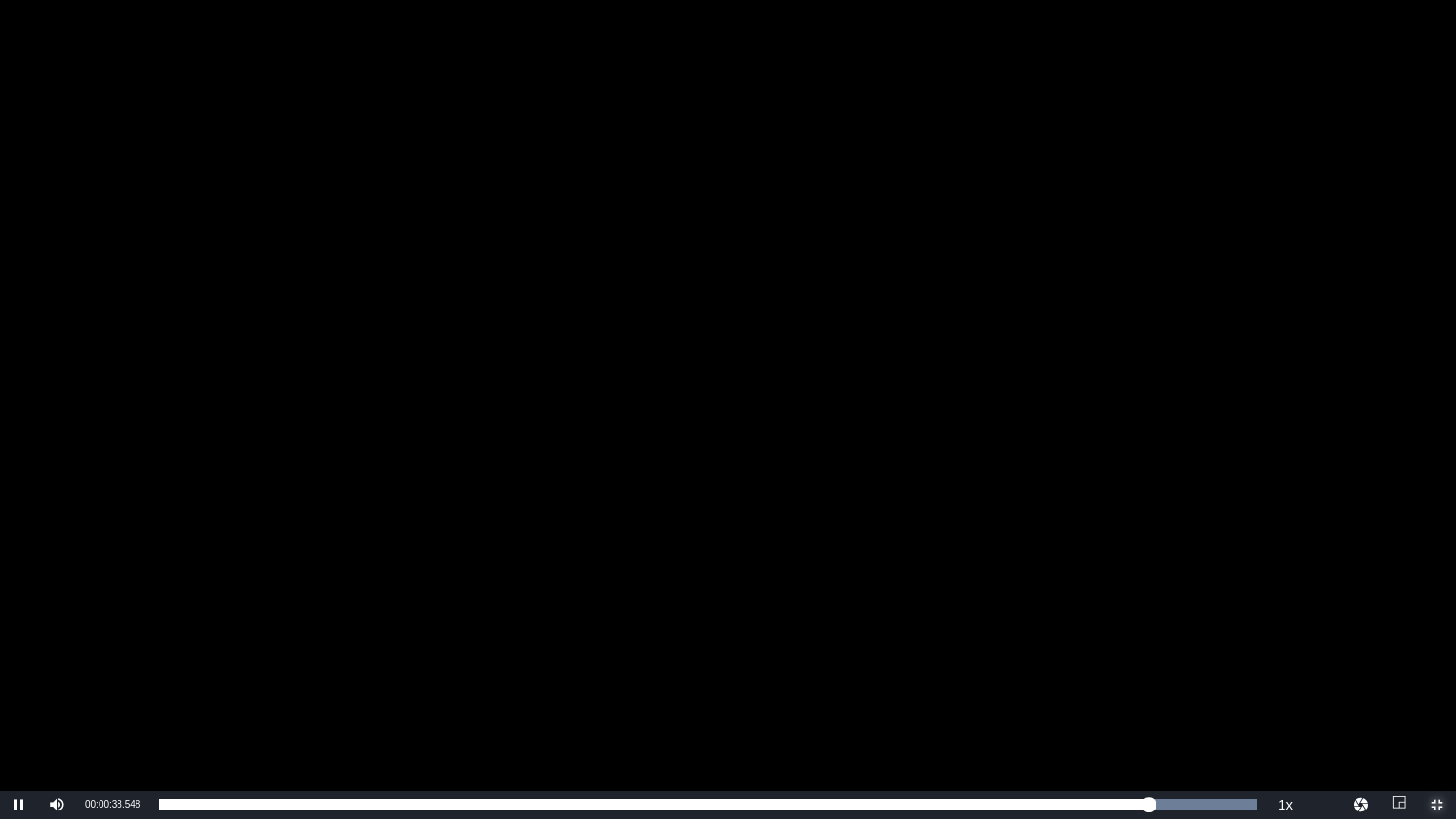 click at bounding box center (1437, 805) 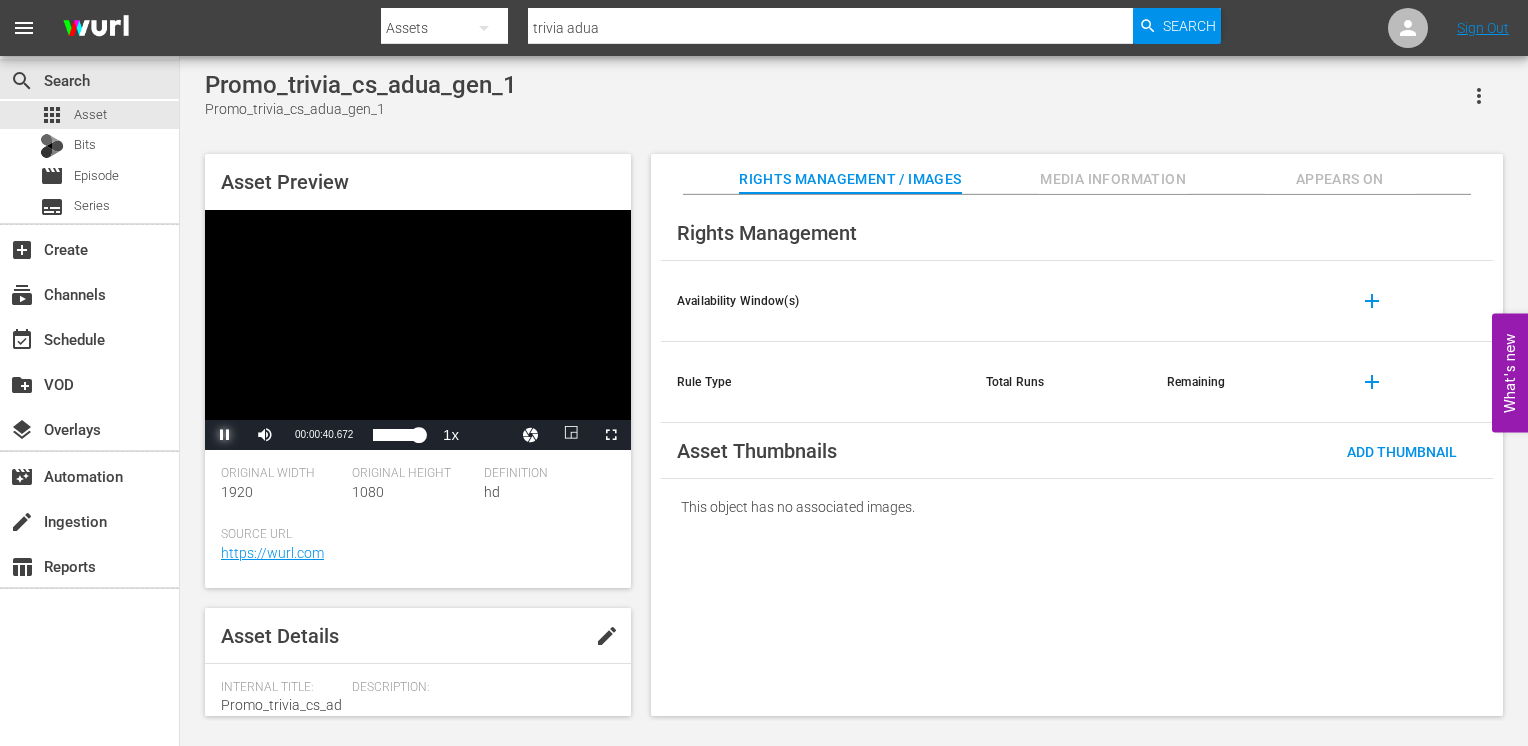 click at bounding box center [225, 435] 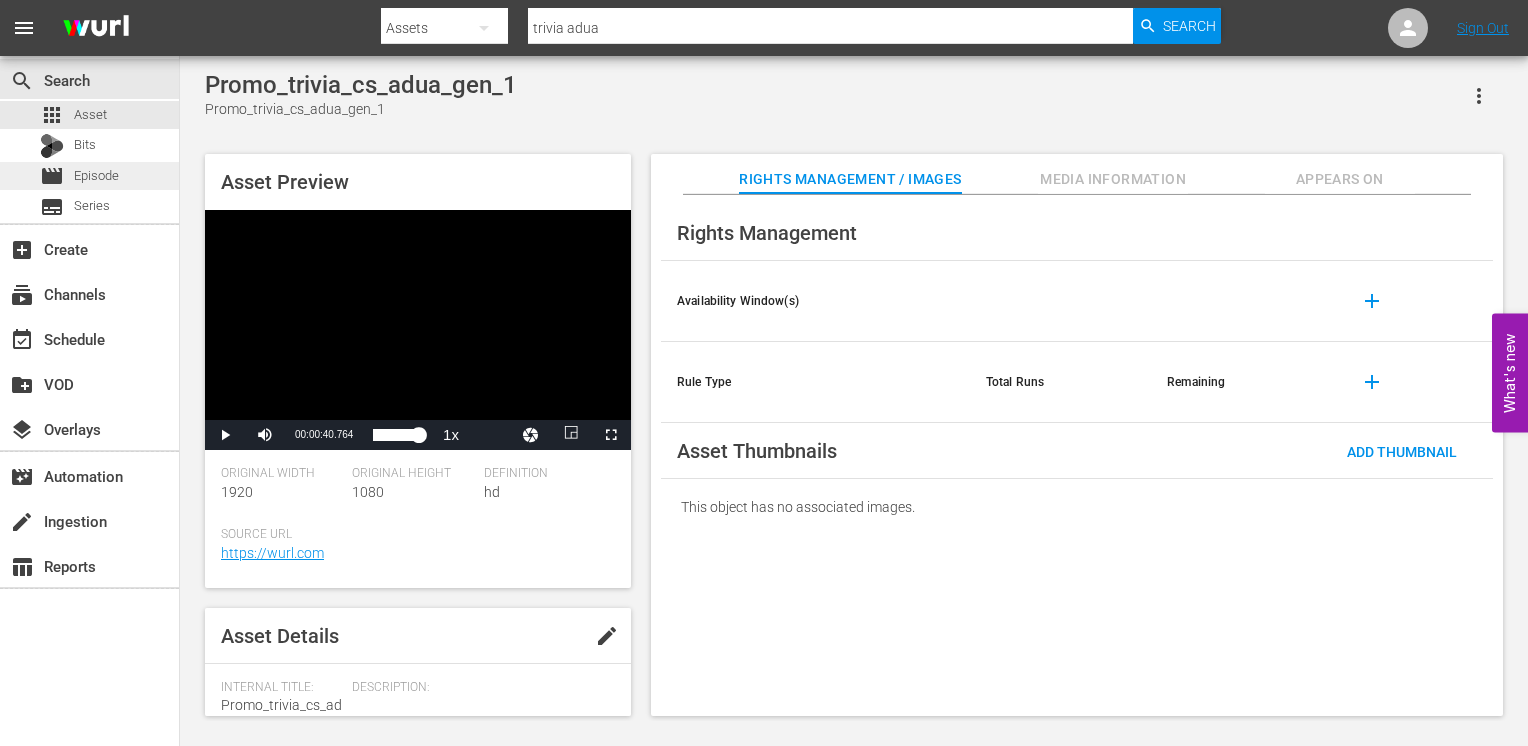 click on "Episode" at bounding box center [96, 176] 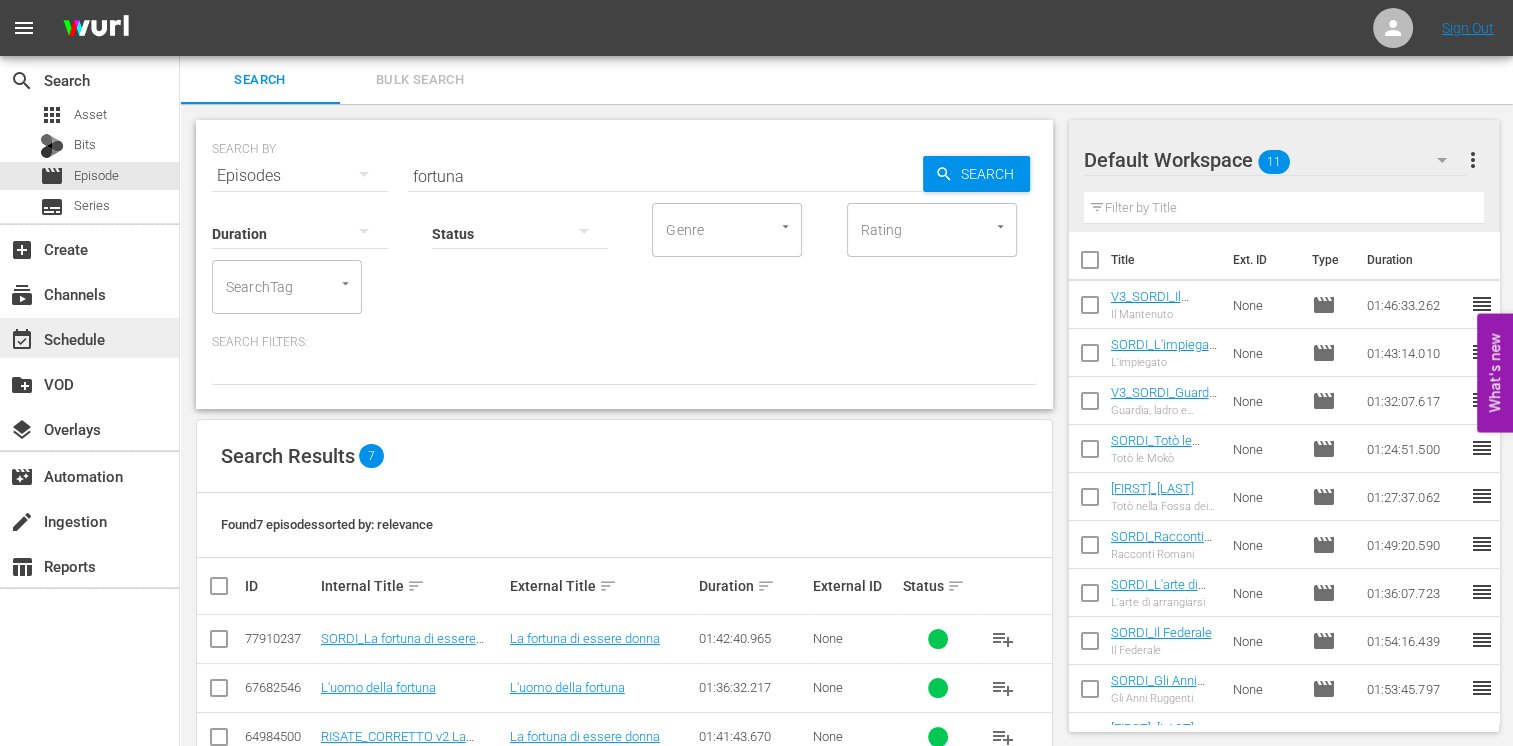 click on "event_available   Schedule" at bounding box center [56, 336] 